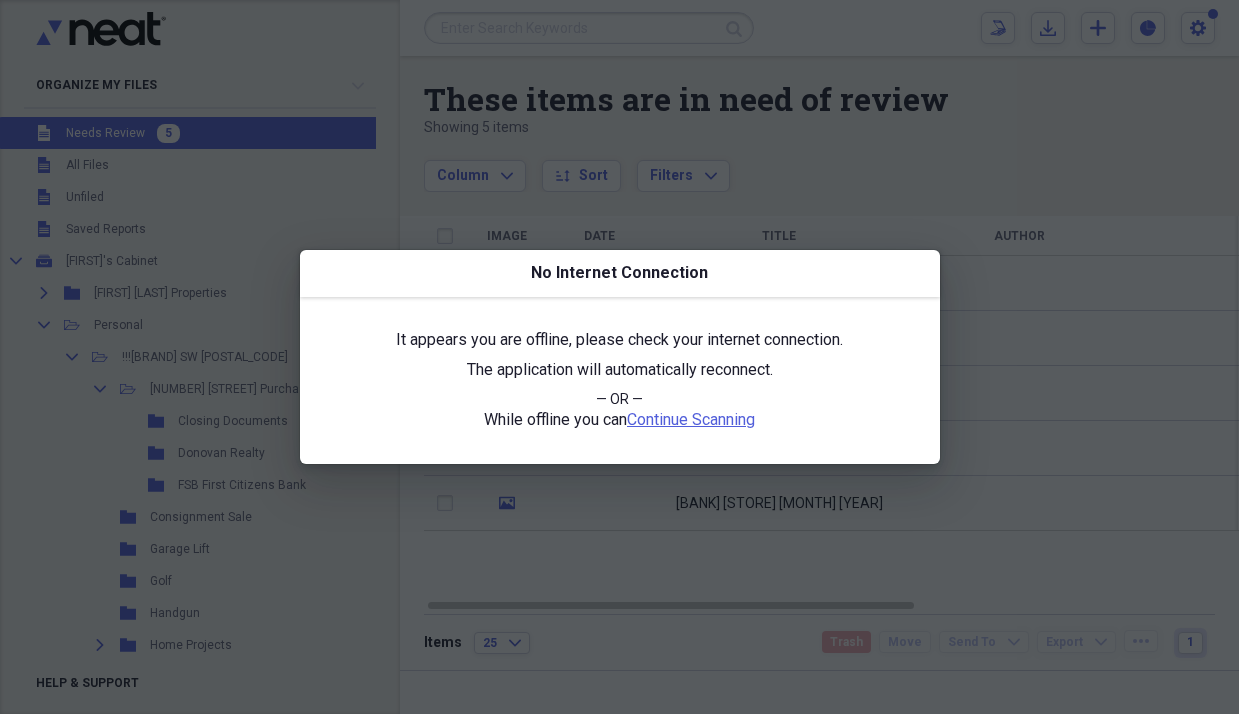 scroll, scrollTop: 0, scrollLeft: 0, axis: both 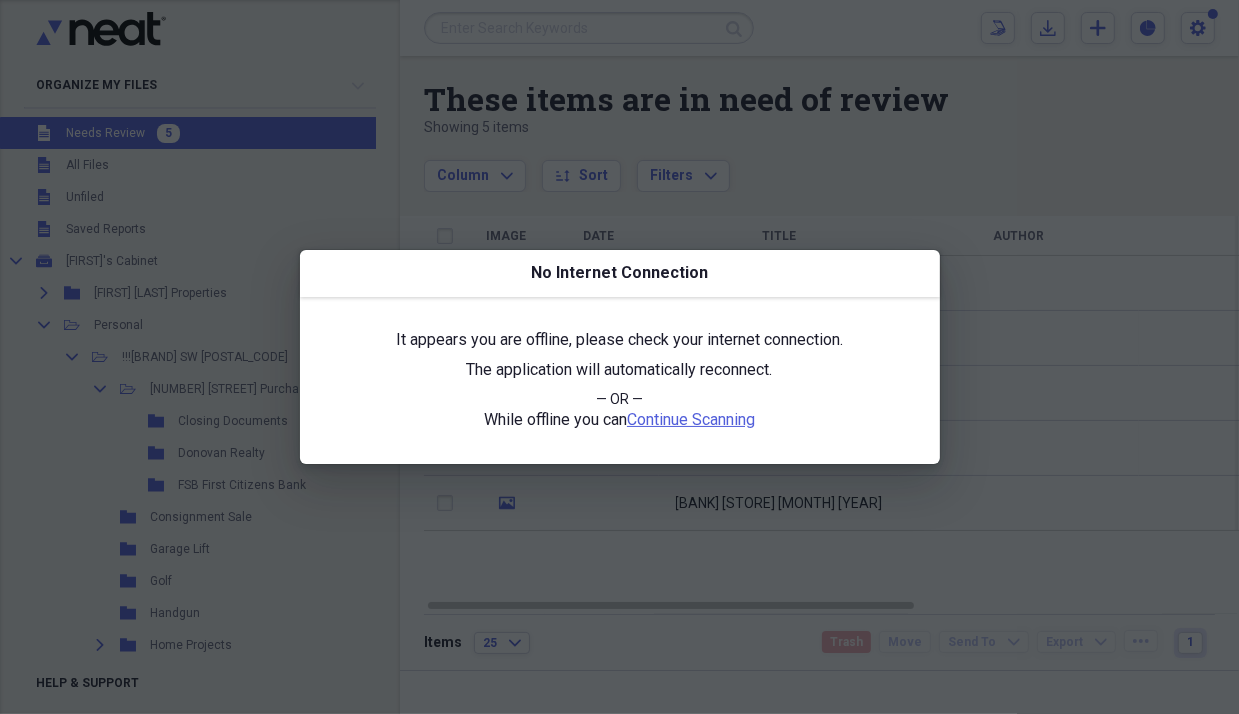 click at bounding box center [619, 357] 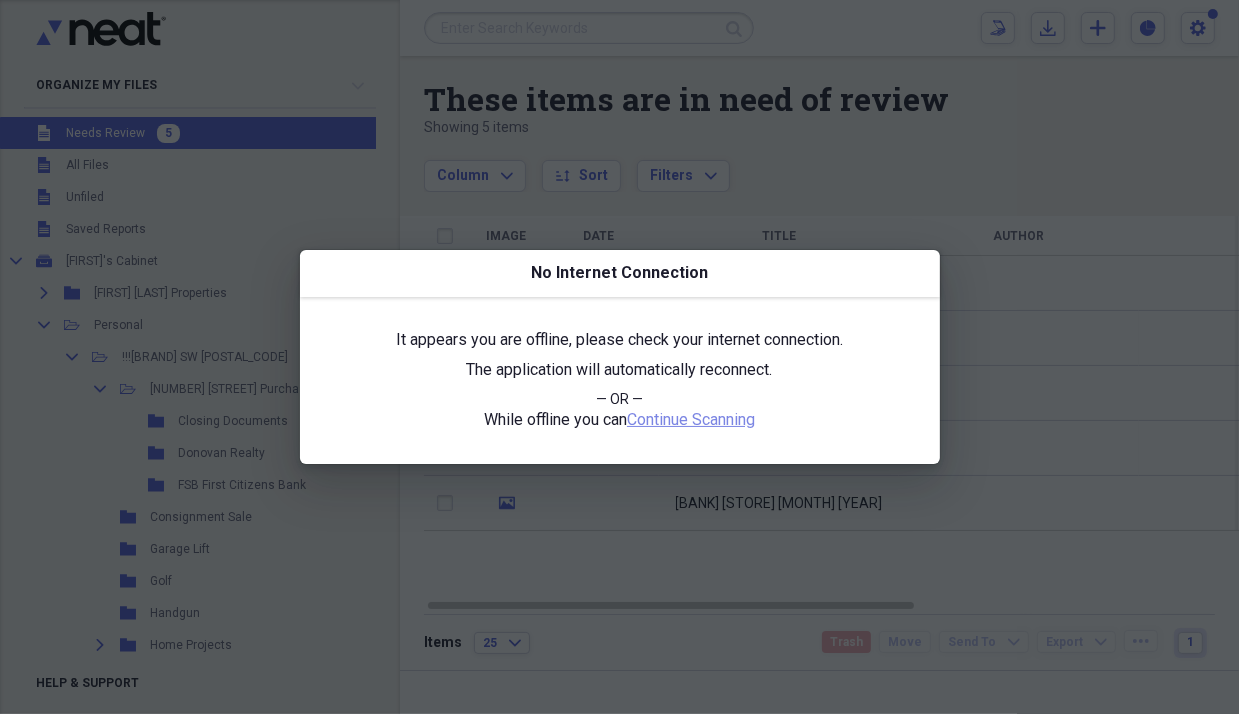 click on "Continue Scanning" at bounding box center [691, 419] 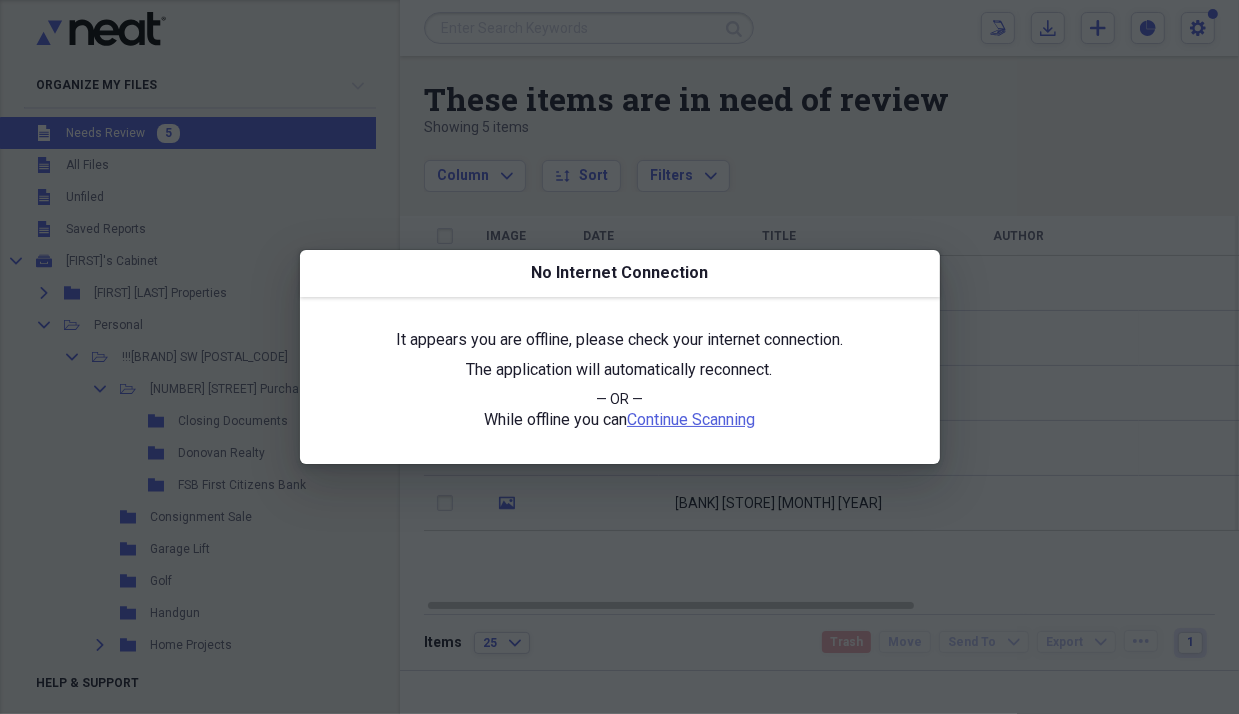 click at bounding box center (619, 357) 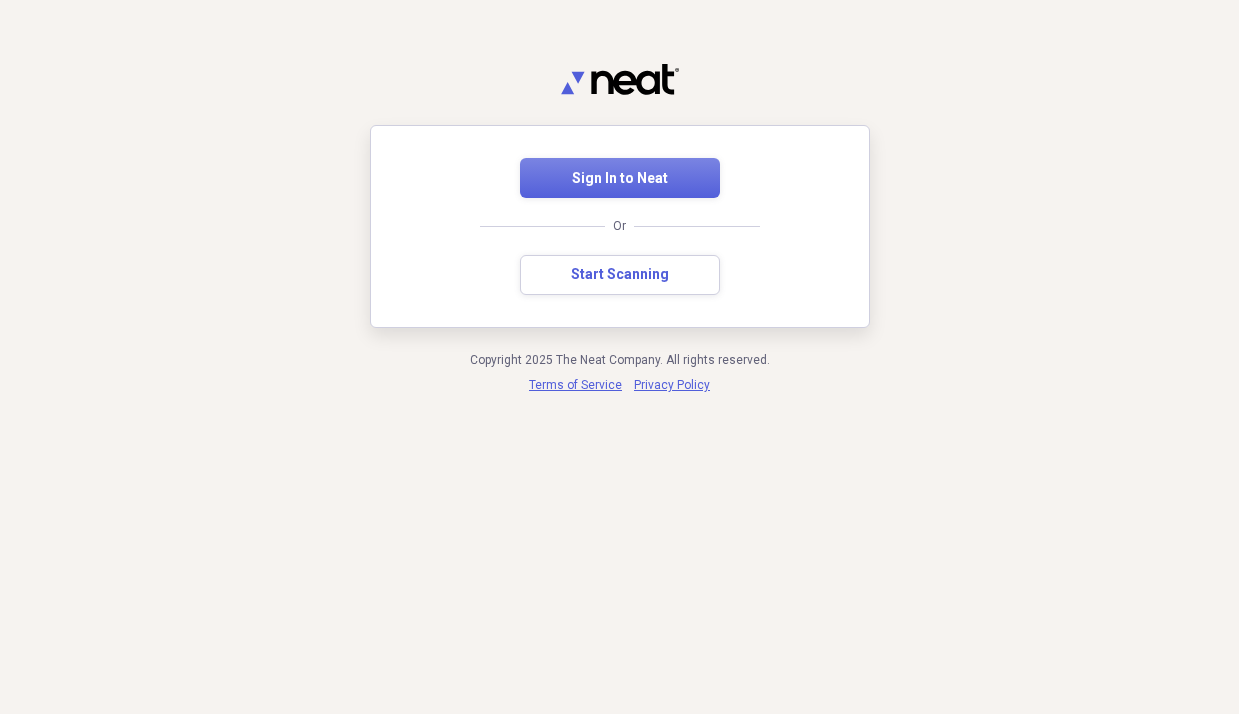 scroll, scrollTop: 0, scrollLeft: 0, axis: both 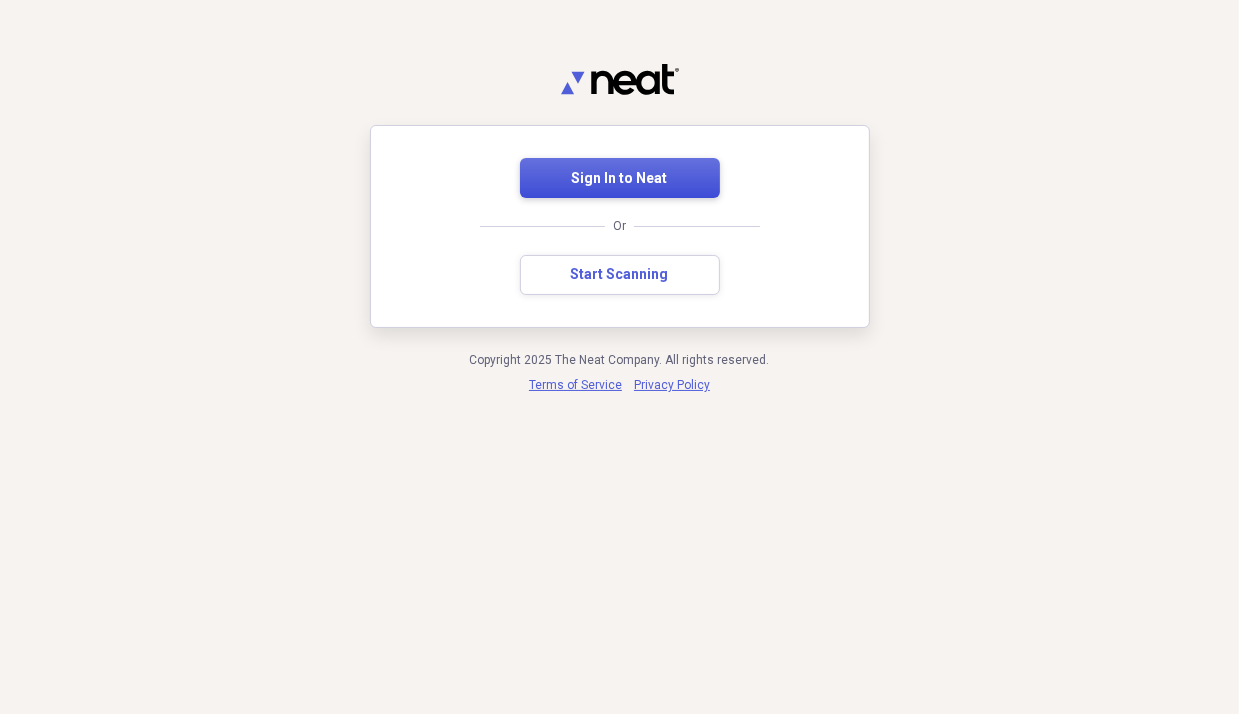 click on "Sign In to Neat" at bounding box center [620, 179] 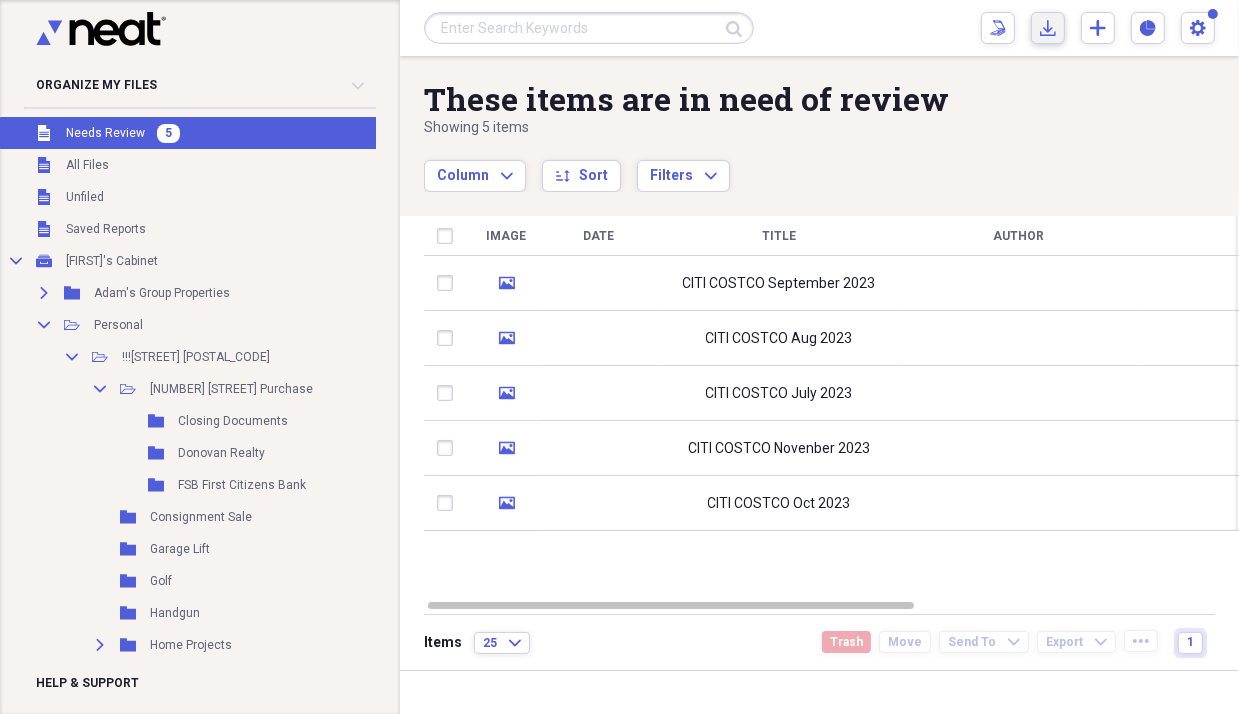 click on "Import" 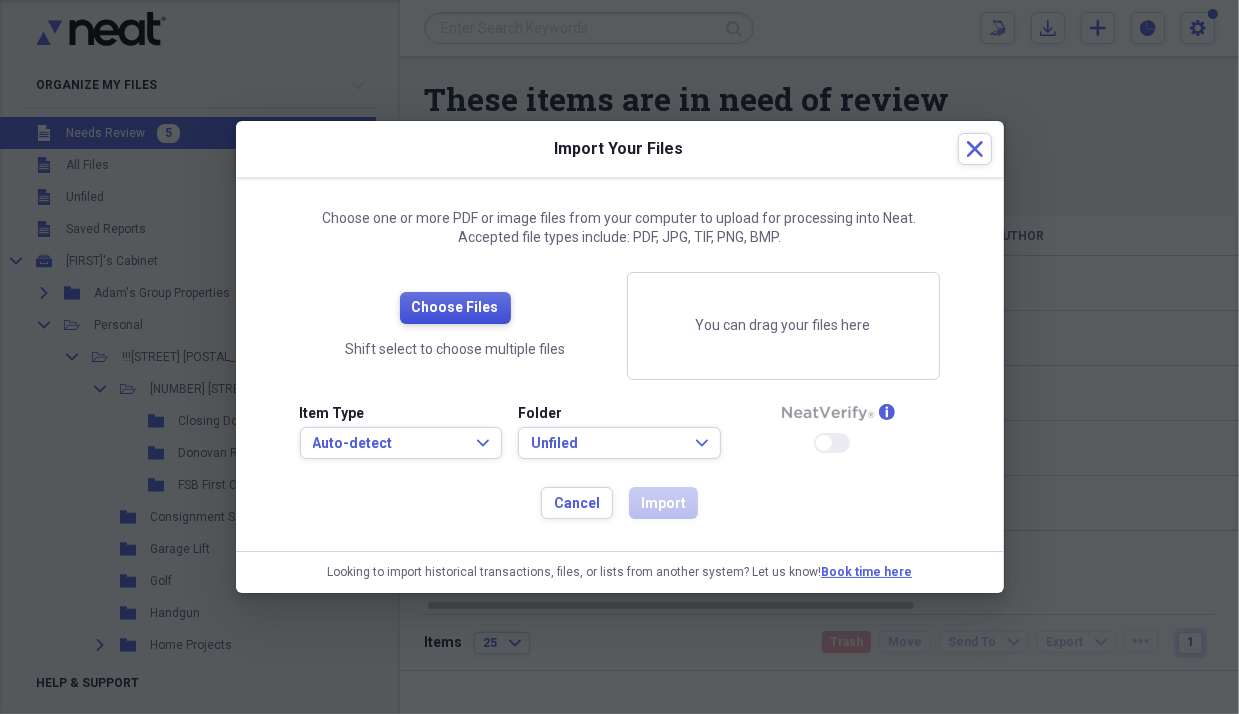 click on "Choose Files" at bounding box center (455, 308) 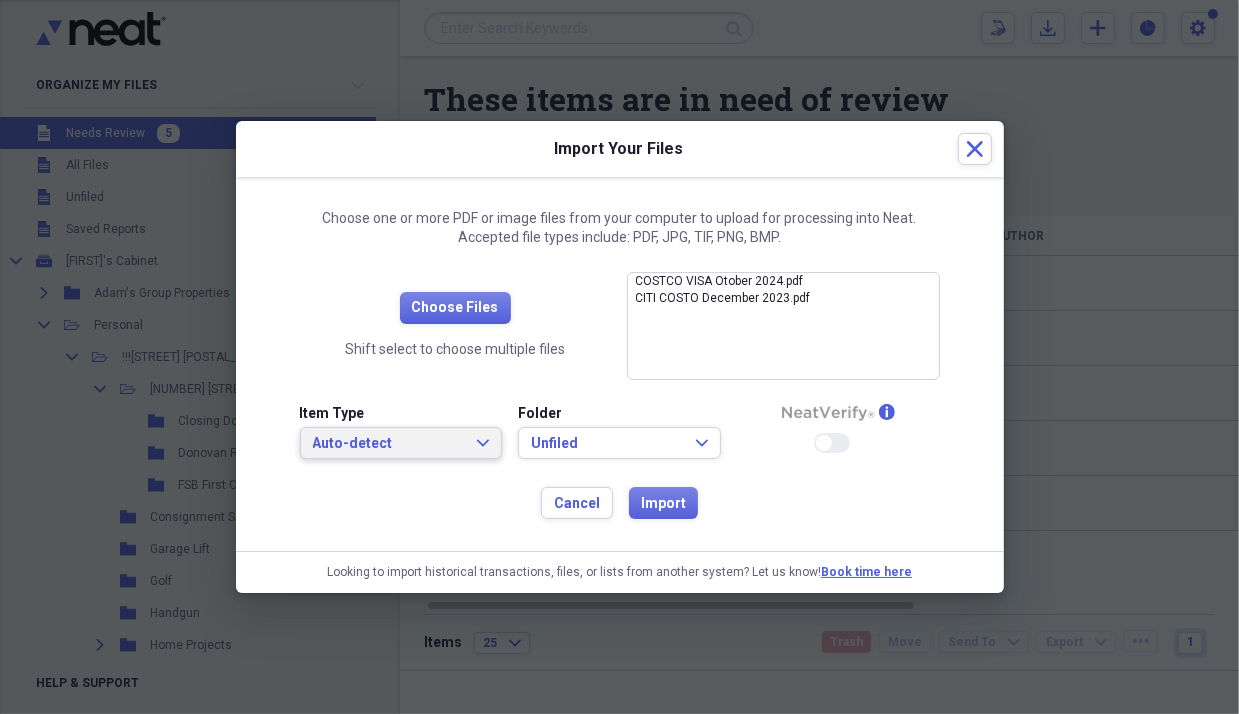 click on "Expand" 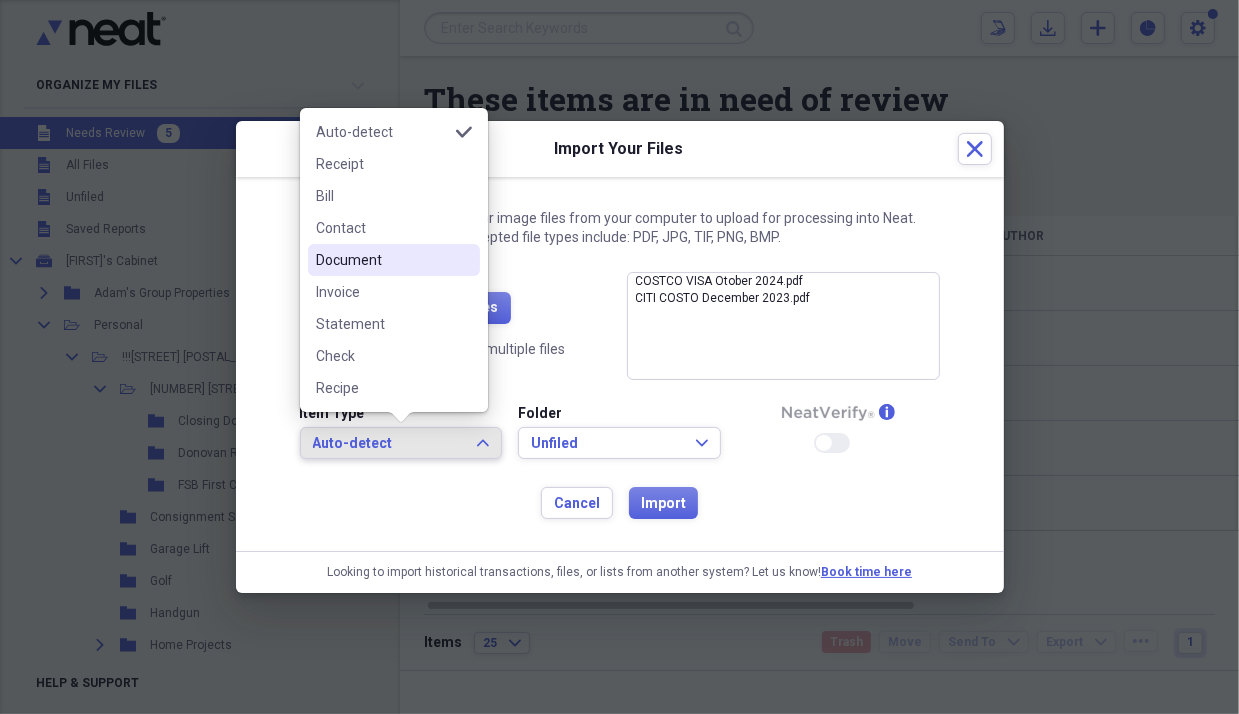 click on "Document" at bounding box center [382, 260] 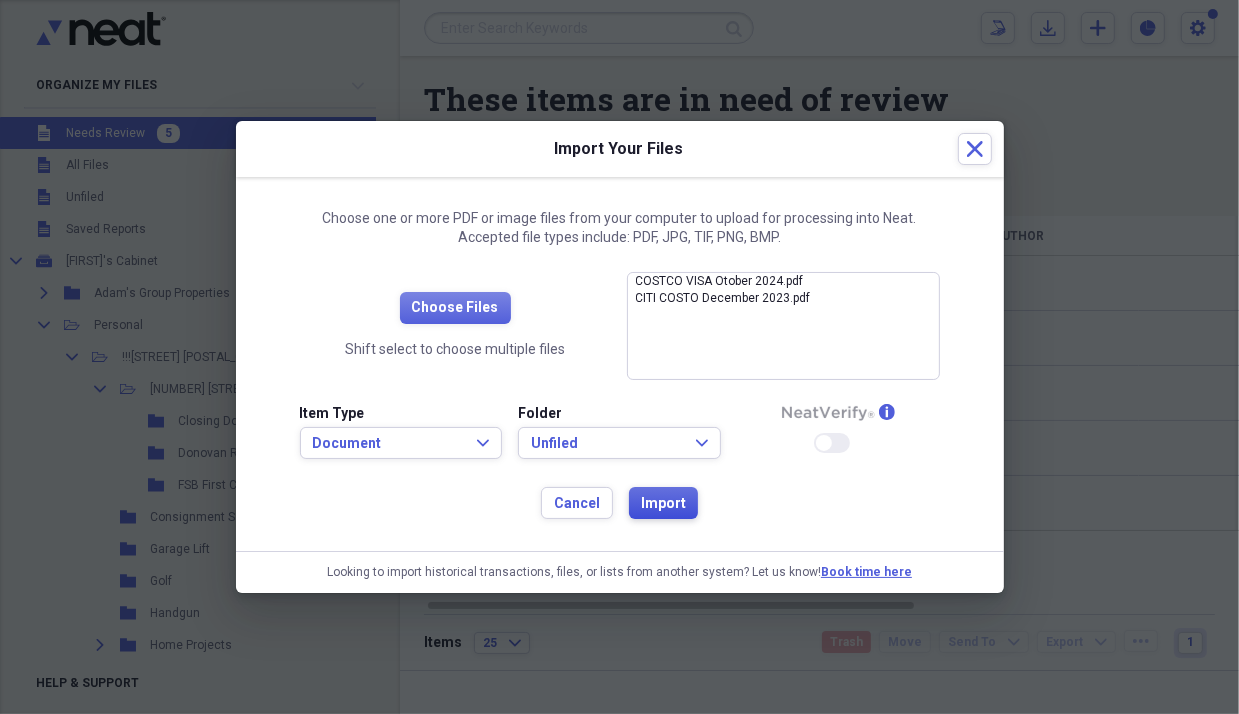 click on "Import" at bounding box center [663, 504] 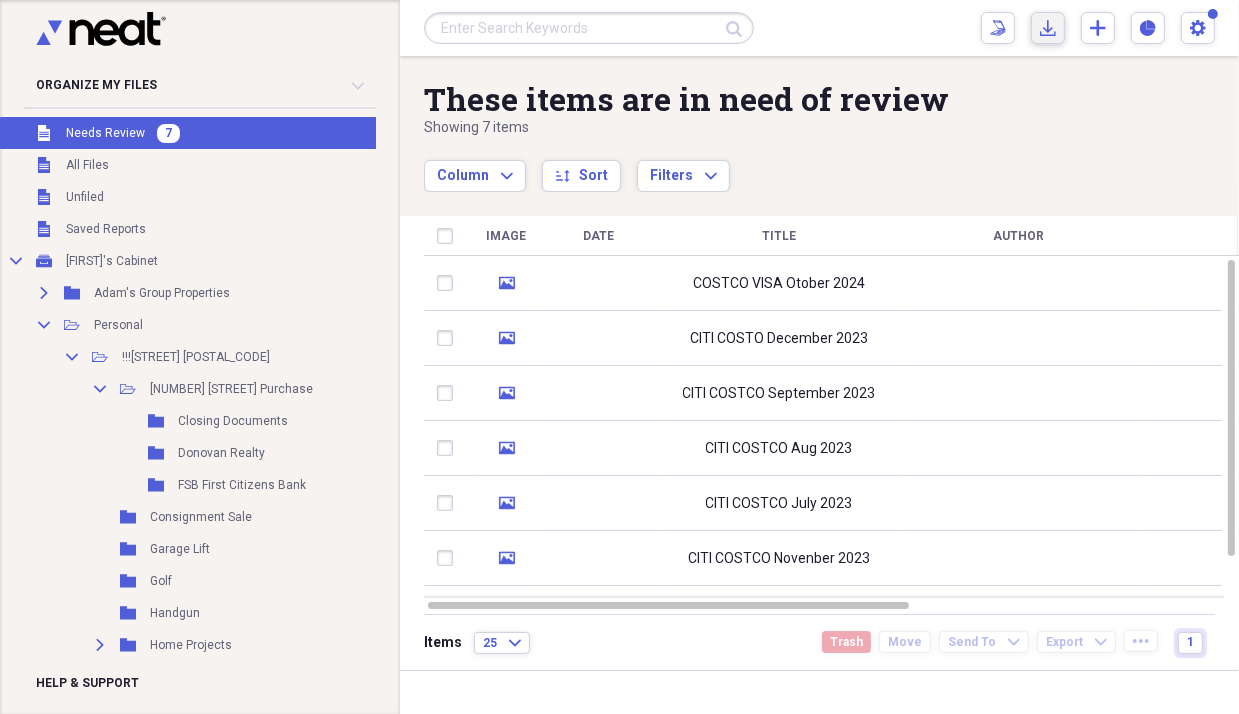 click on "Import" 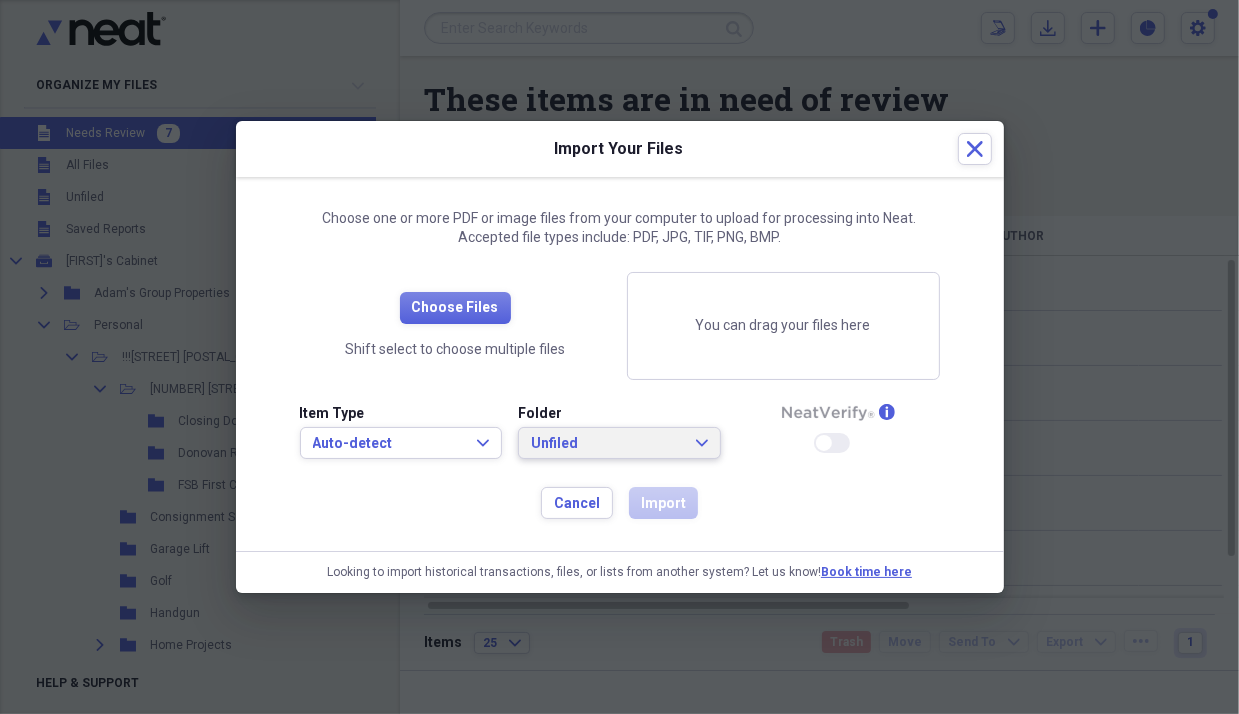 click 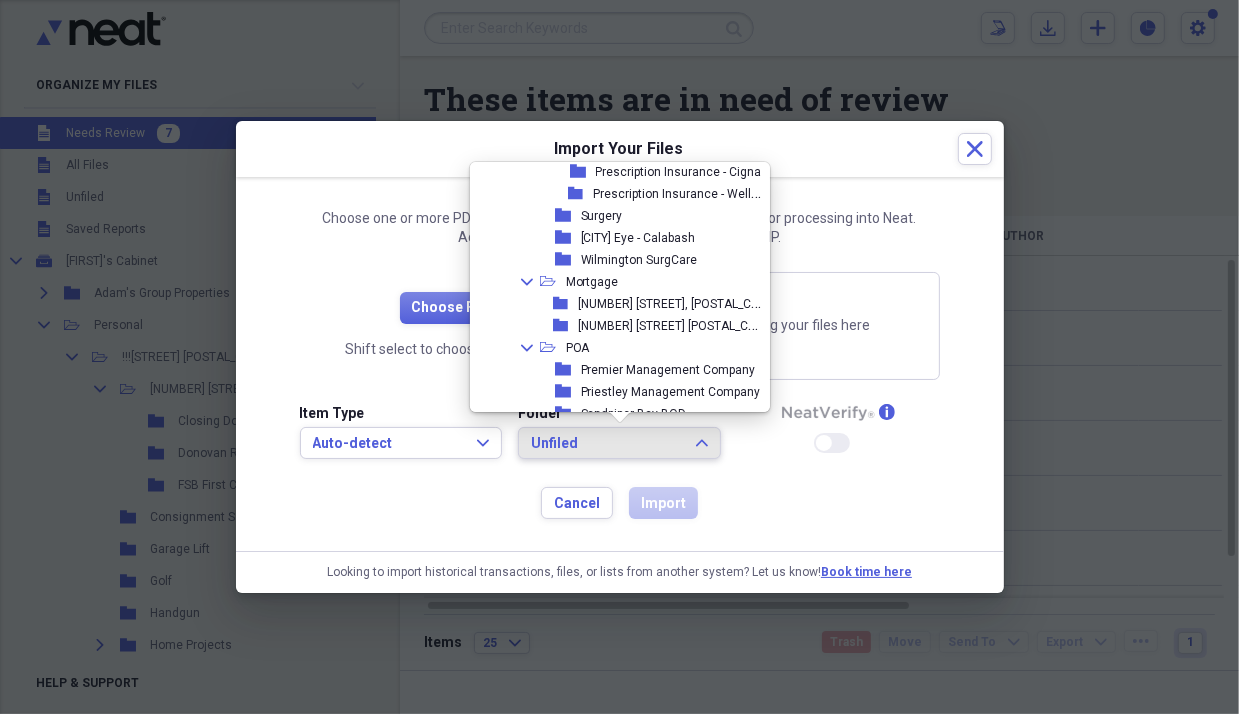 scroll, scrollTop: 700, scrollLeft: 0, axis: vertical 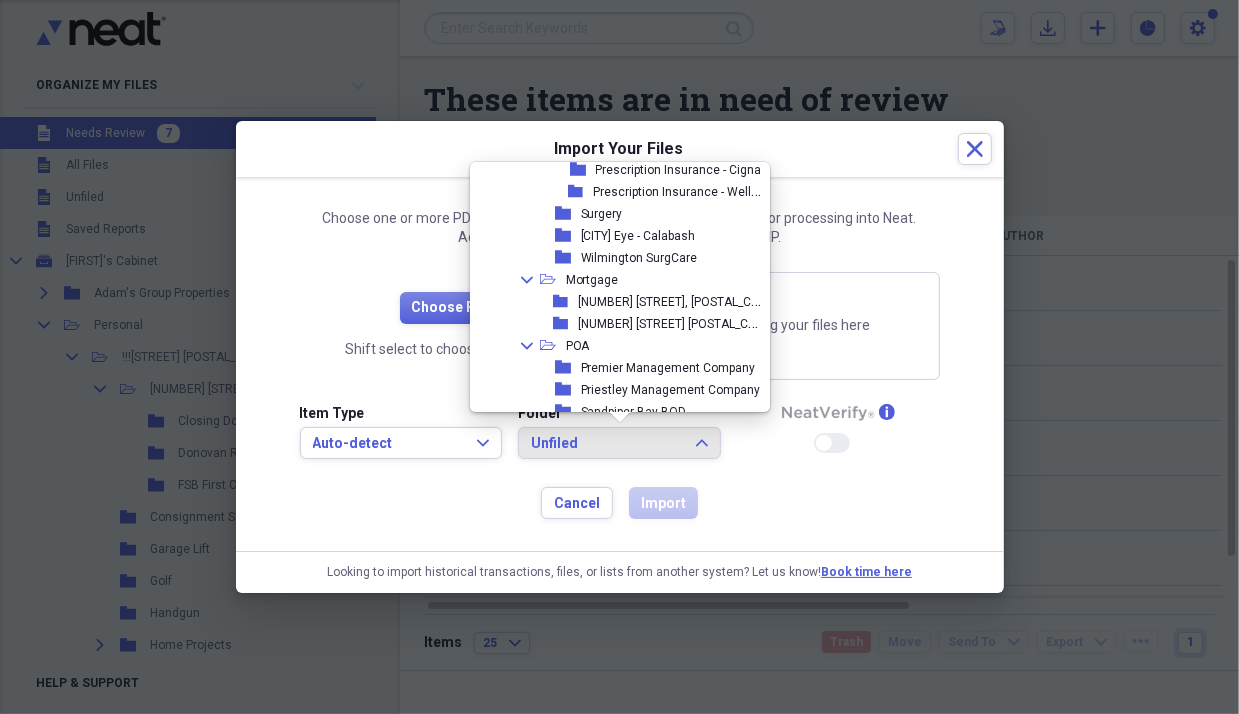 click on "Collapse" 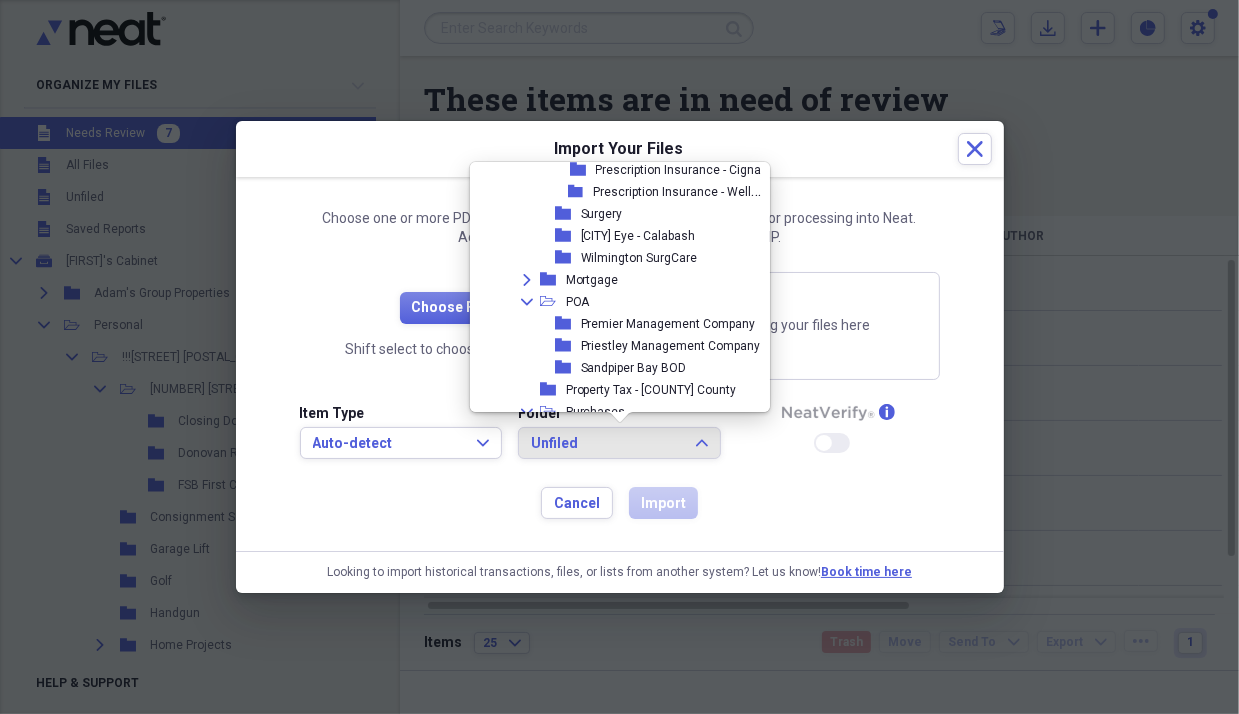 click on "Collapse" 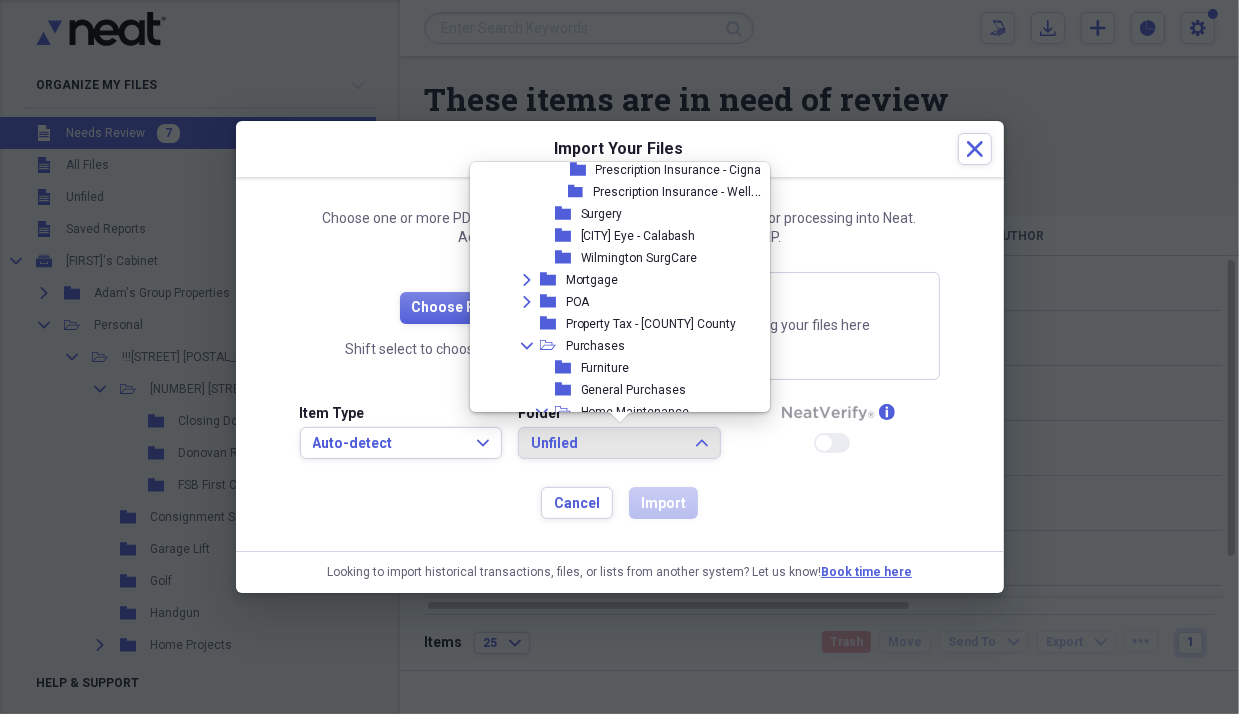 click 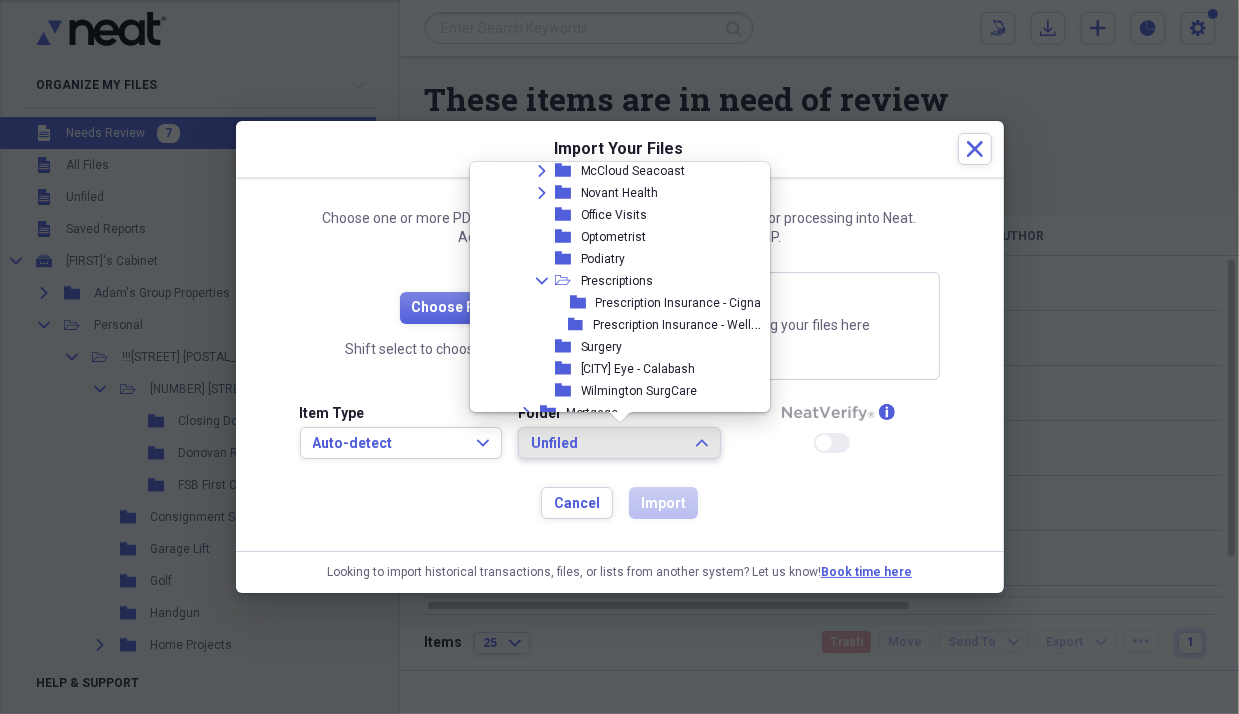 scroll, scrollTop: 500, scrollLeft: 0, axis: vertical 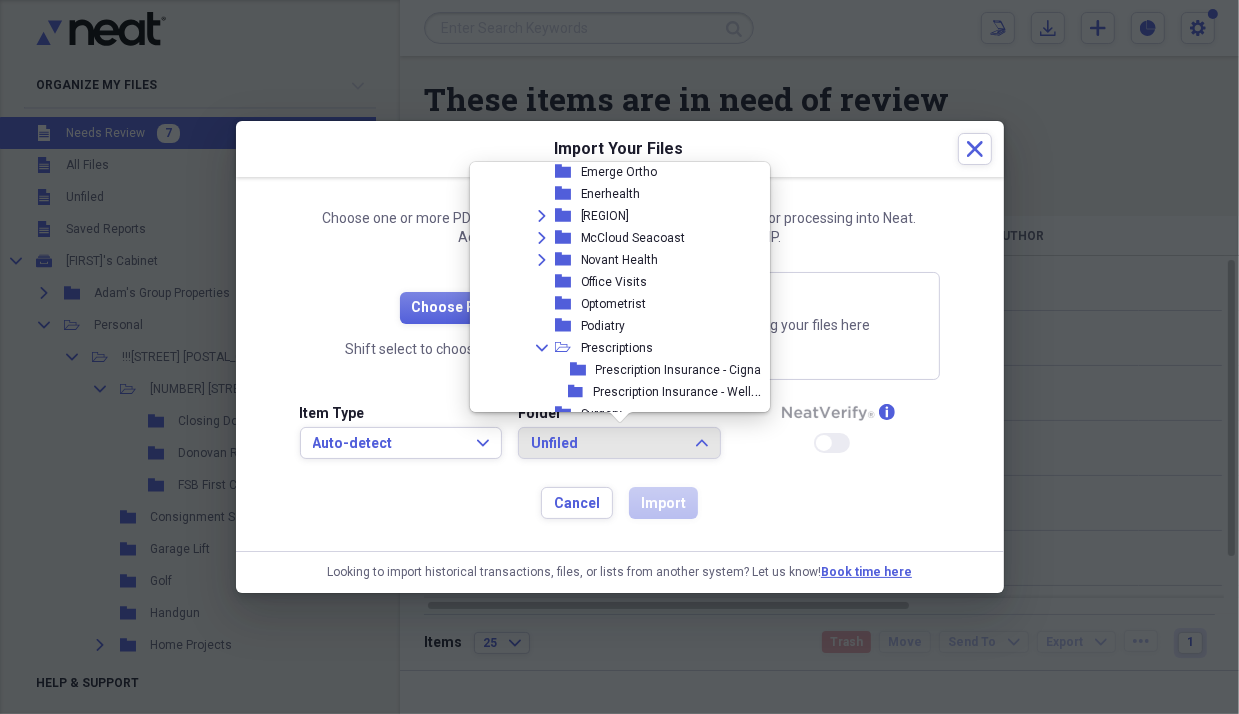 click on "Collapse" 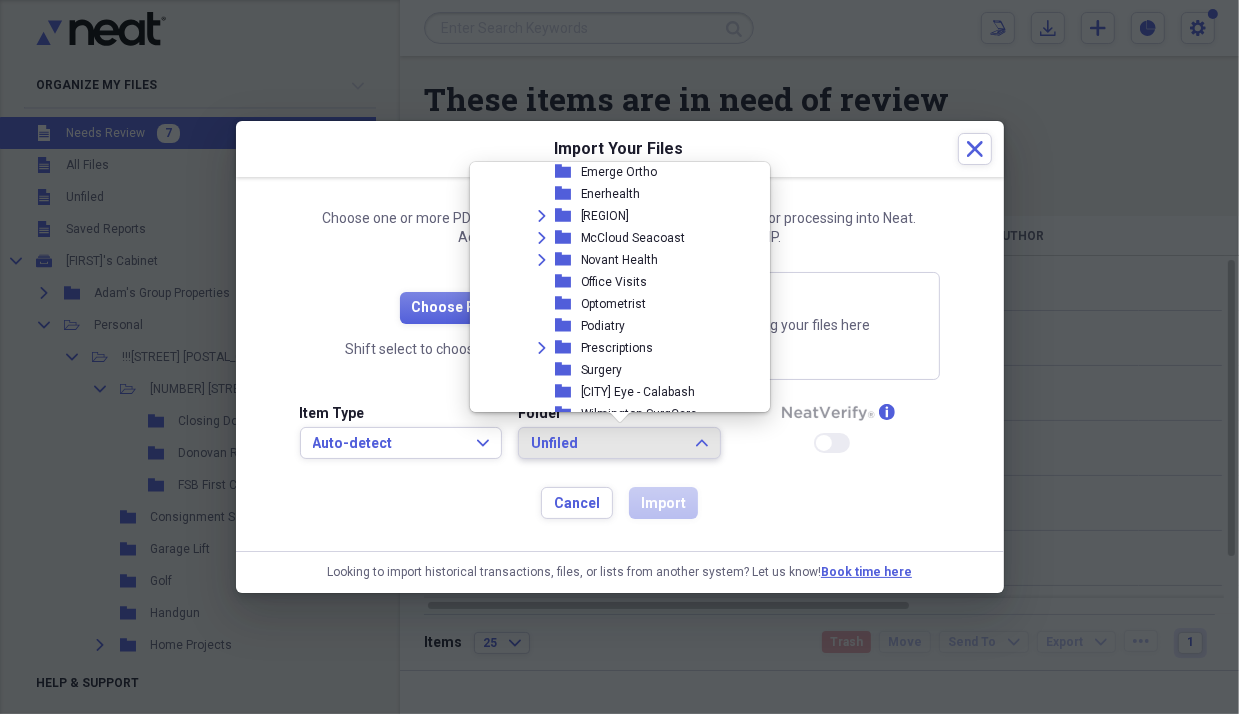 scroll, scrollTop: 300, scrollLeft: 0, axis: vertical 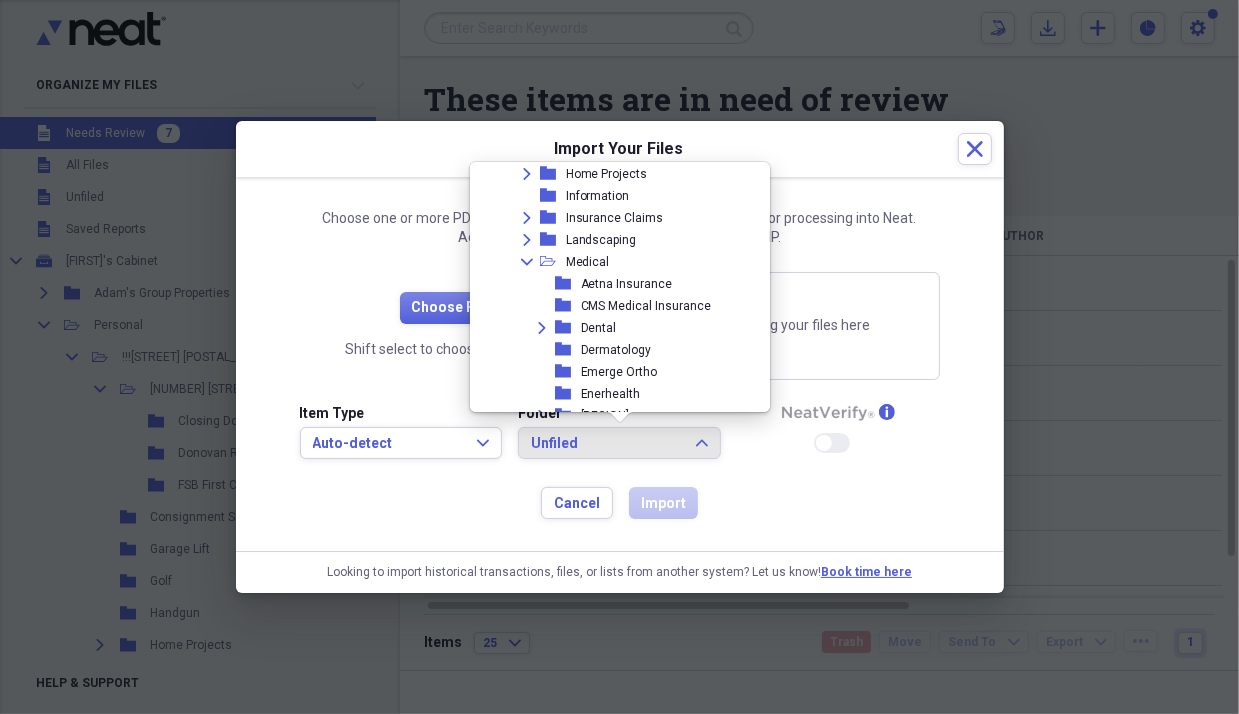 click on "Collapse" 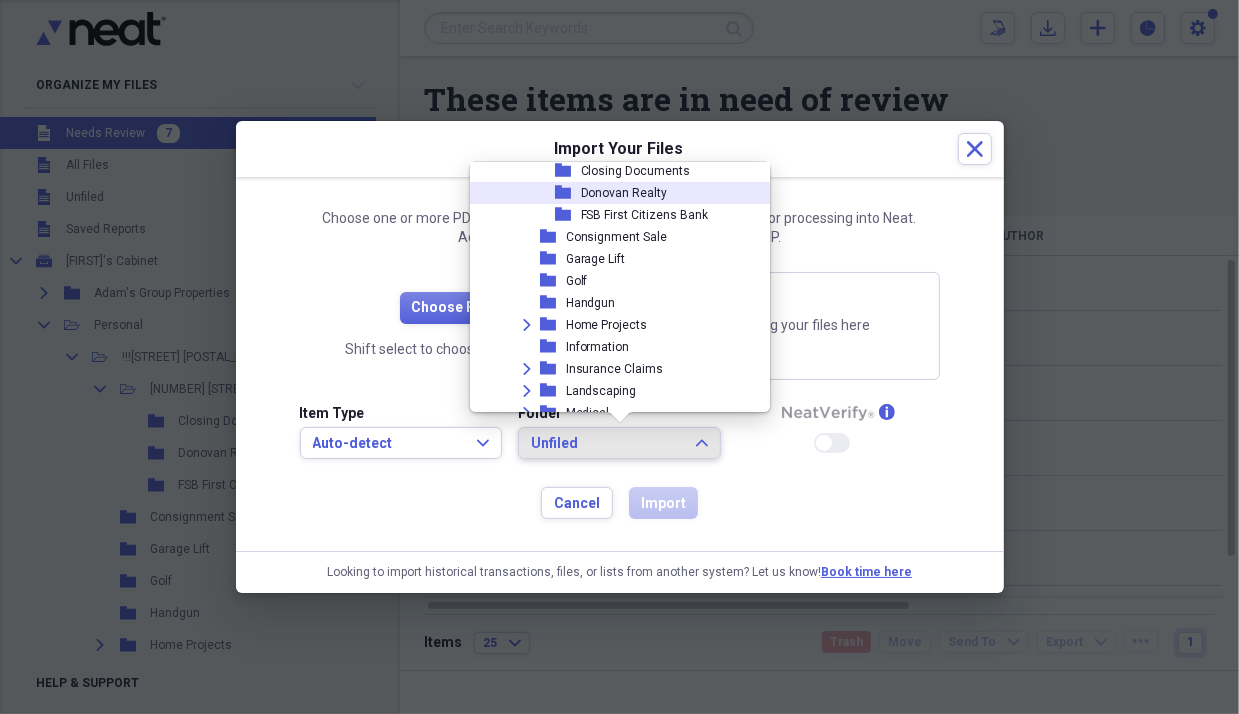 scroll, scrollTop: 100, scrollLeft: 0, axis: vertical 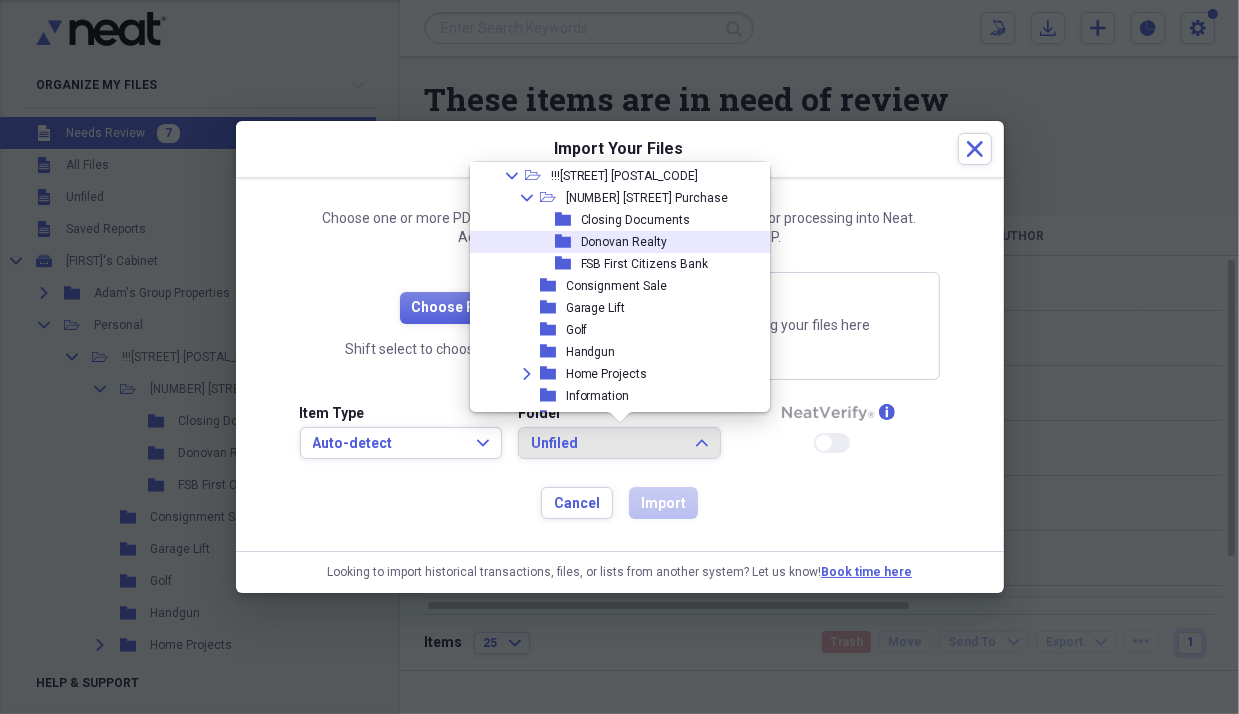 click on "Collapse" 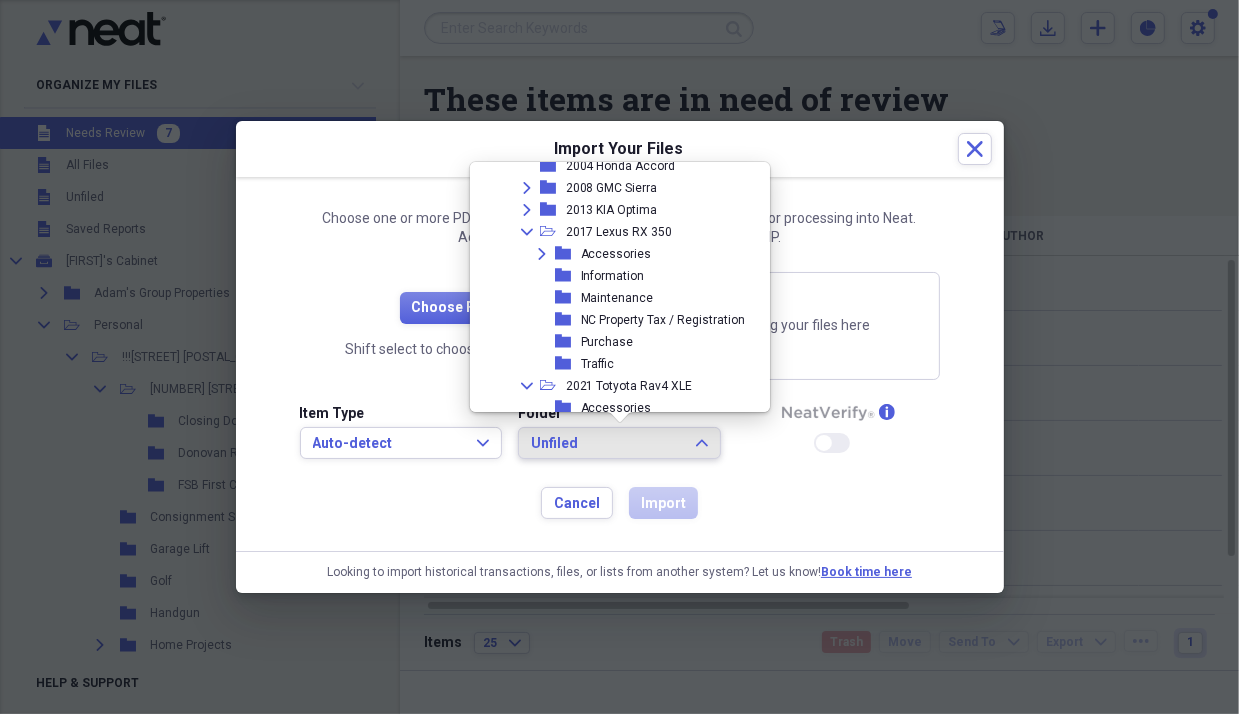 scroll, scrollTop: 600, scrollLeft: 0, axis: vertical 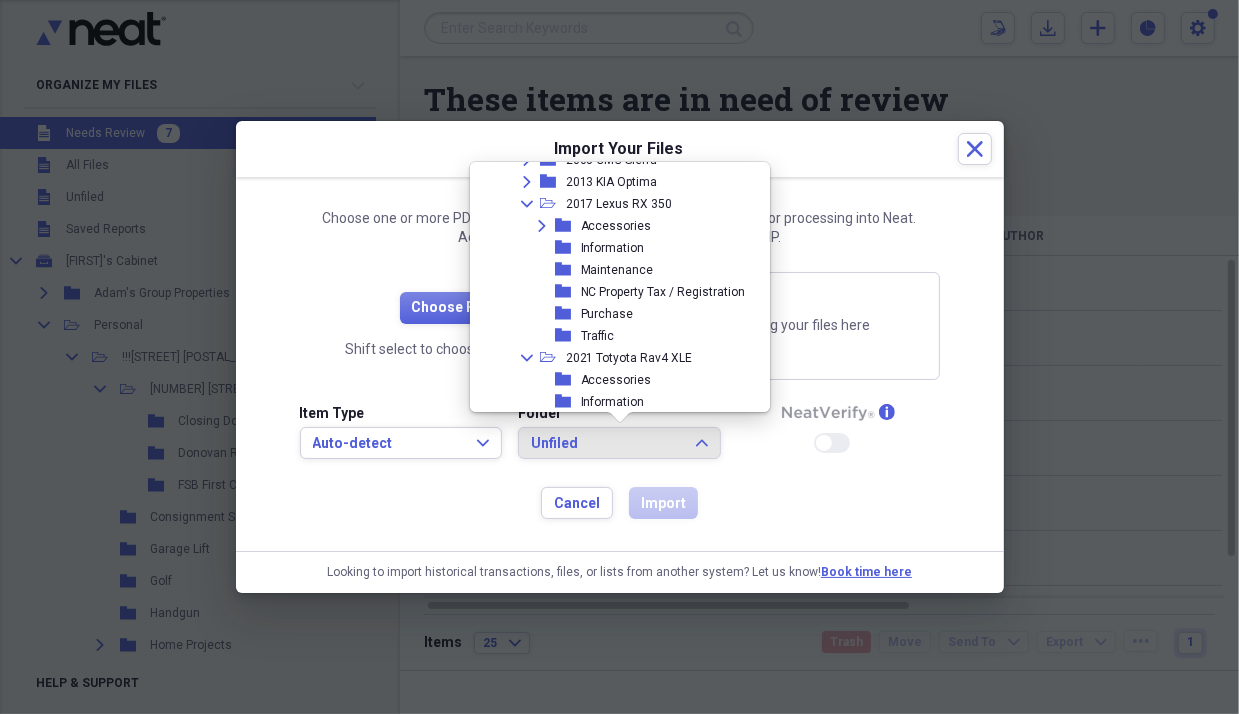 click on "Collapse" 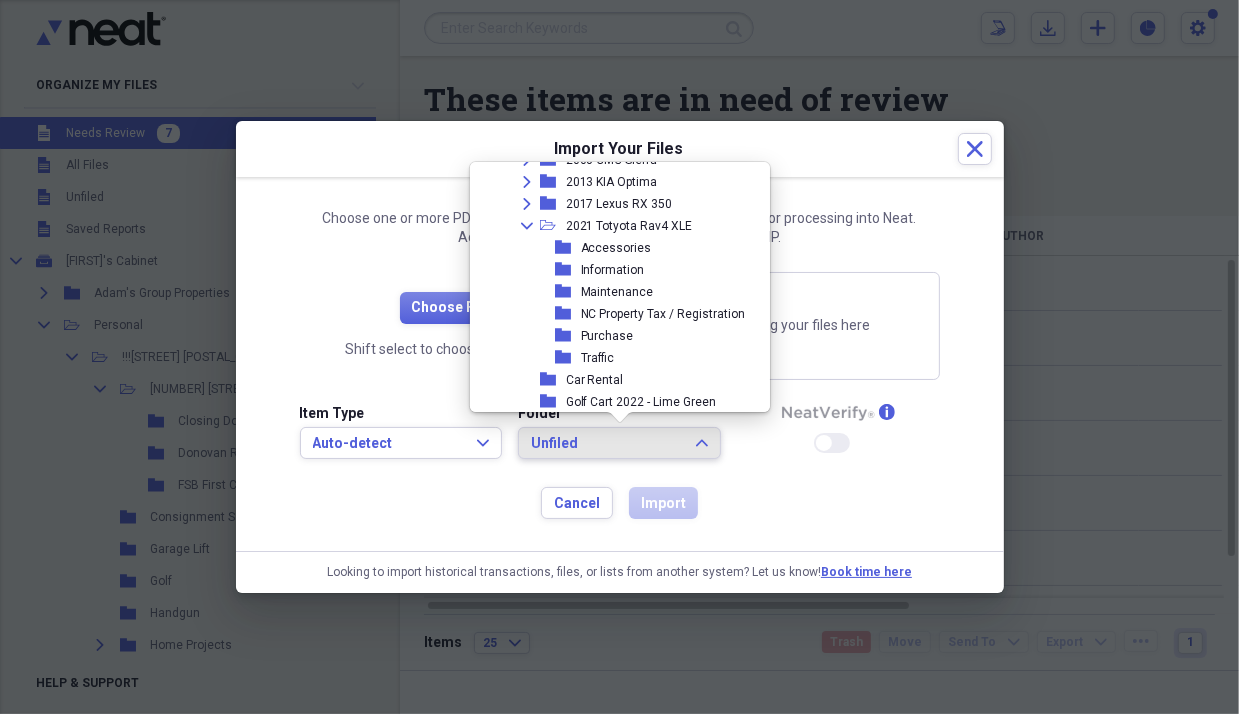 click on "Collapse" 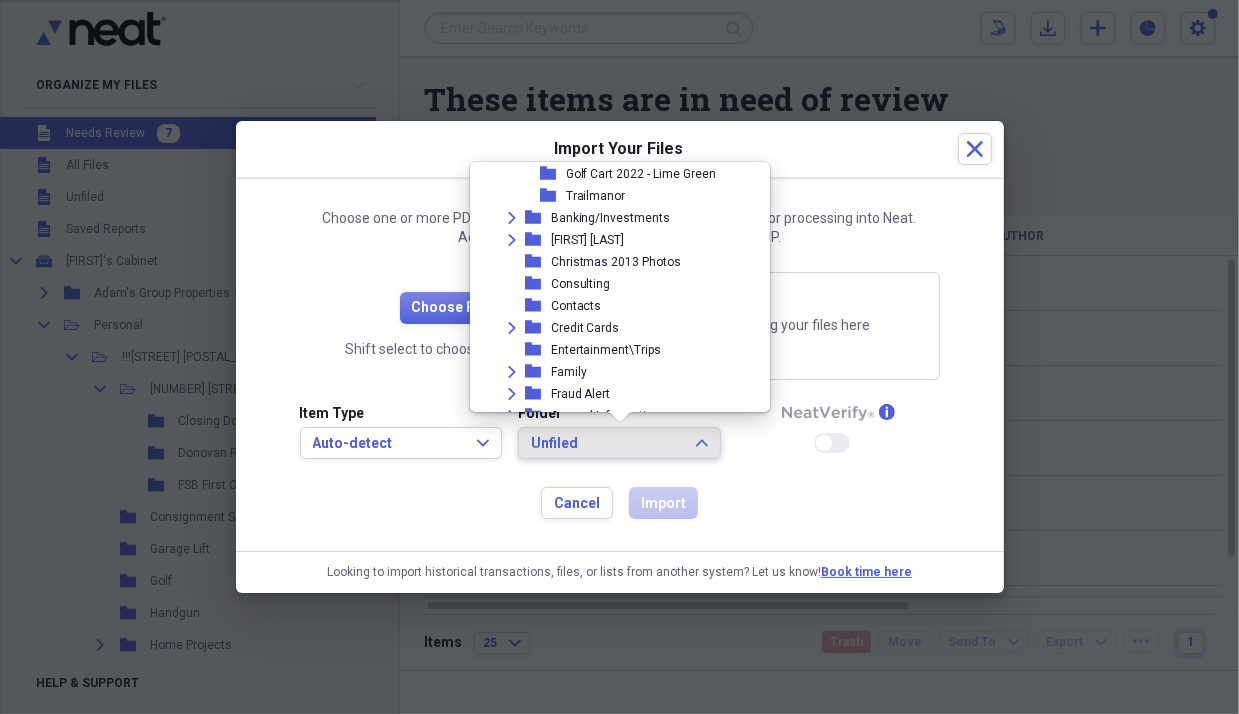 scroll, scrollTop: 800, scrollLeft: 0, axis: vertical 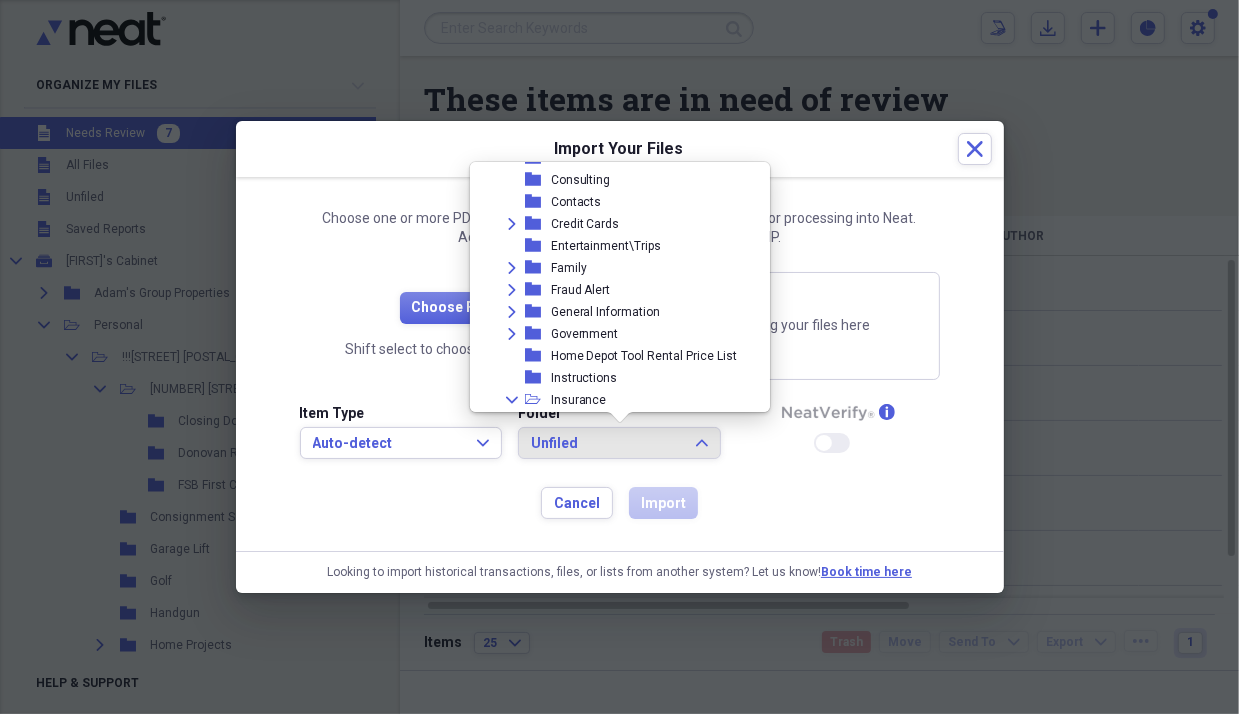 click 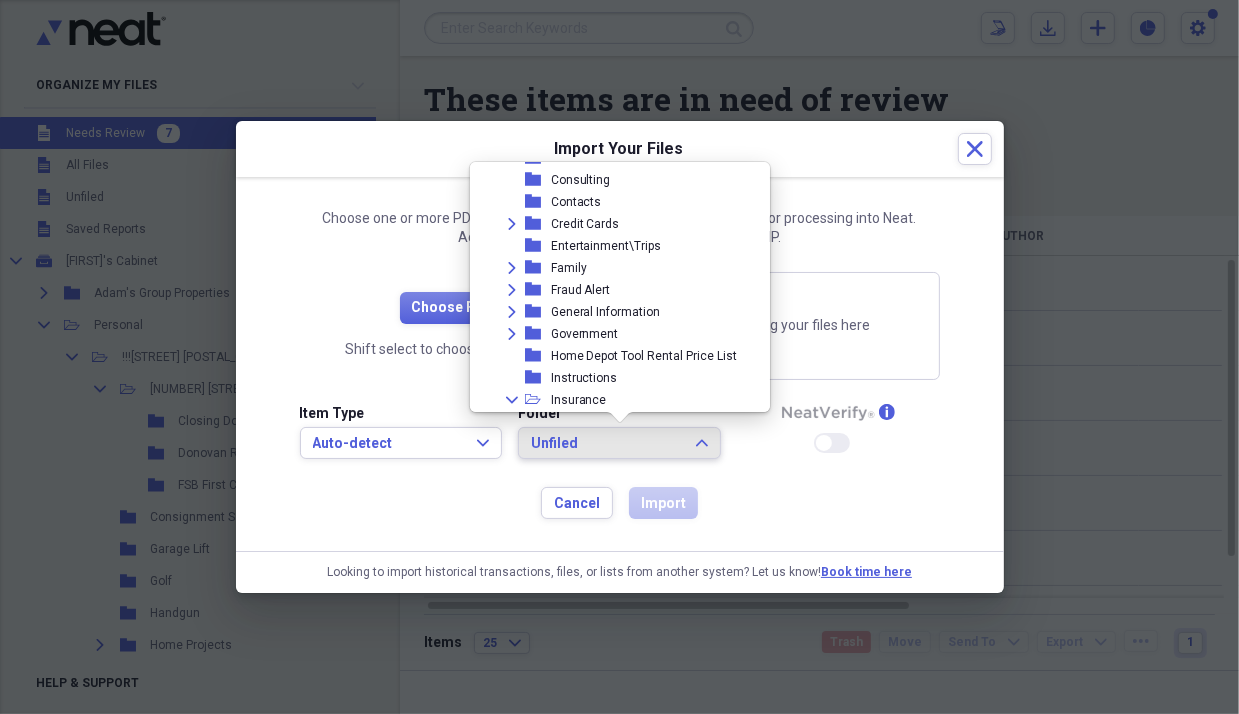 click on "Expand" 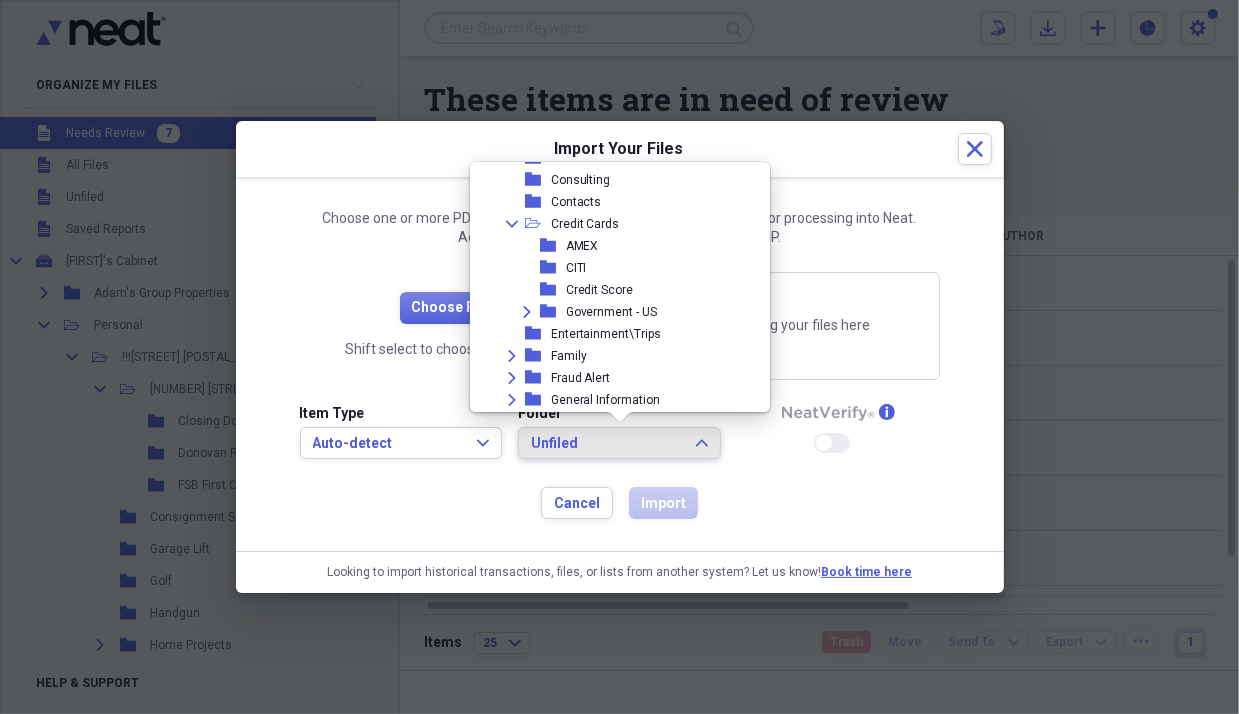 click on "CITI" at bounding box center [576, 268] 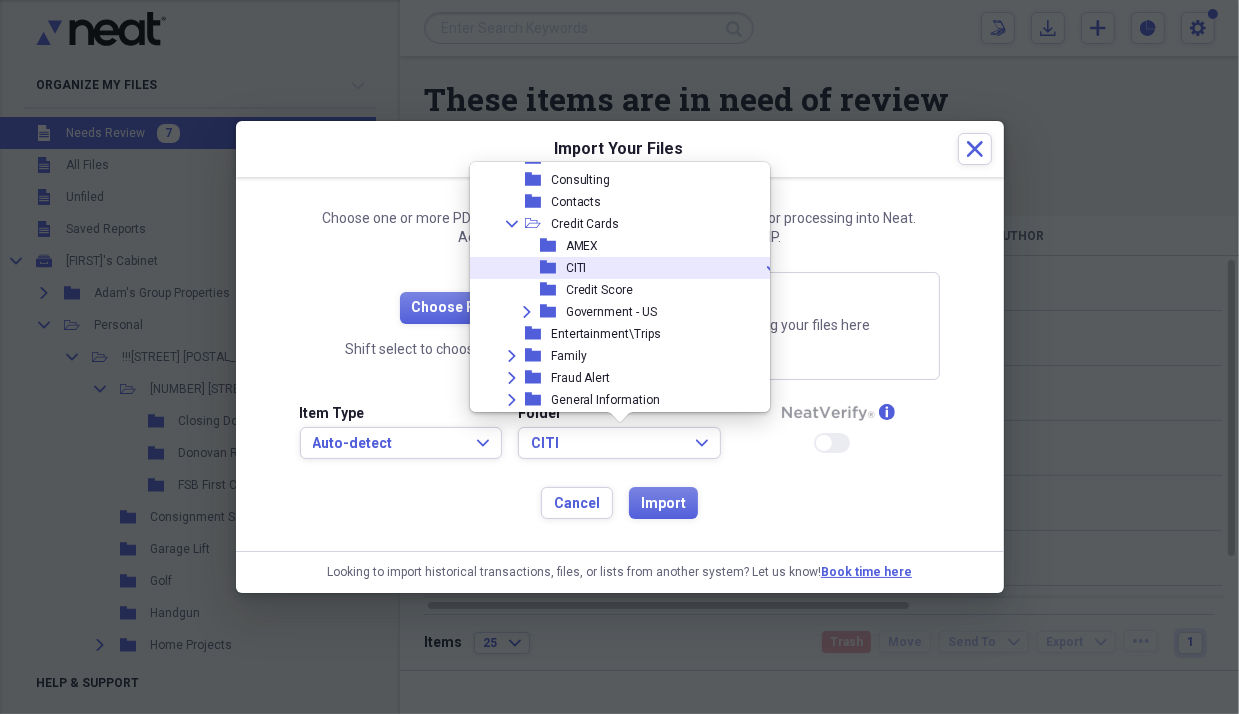 scroll, scrollTop: 789, scrollLeft: 0, axis: vertical 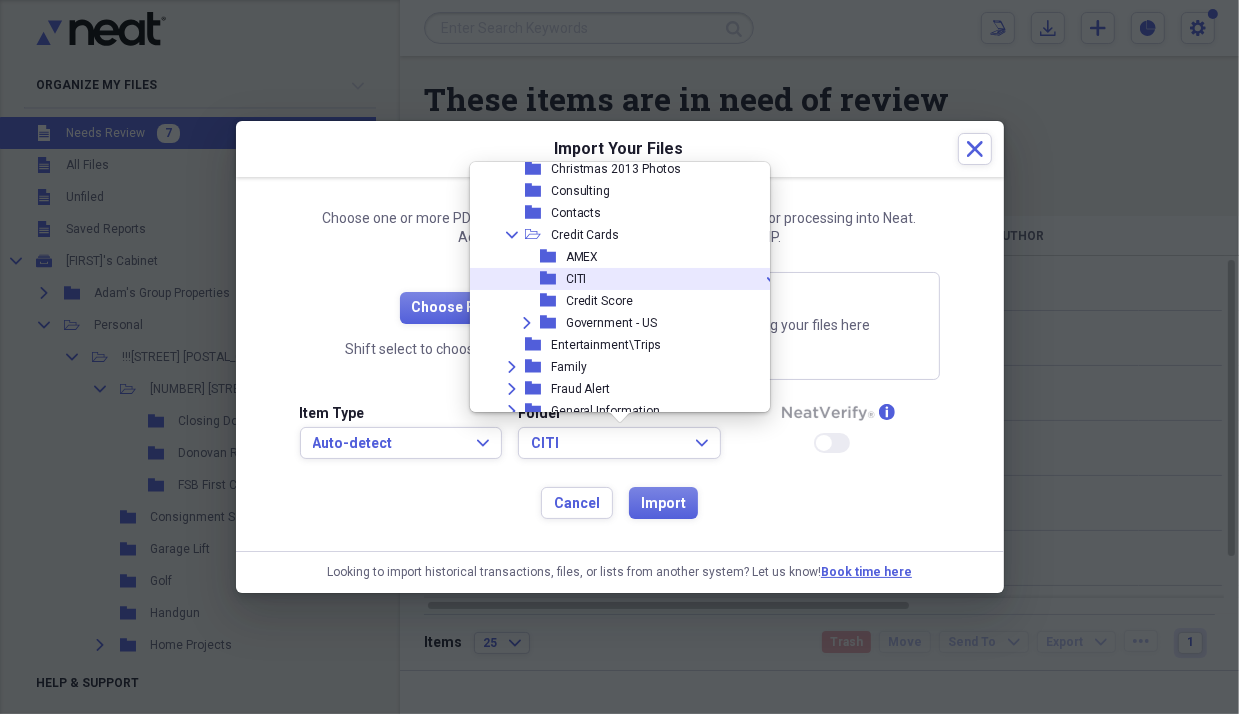 click on "Cancel Import" at bounding box center [620, 503] 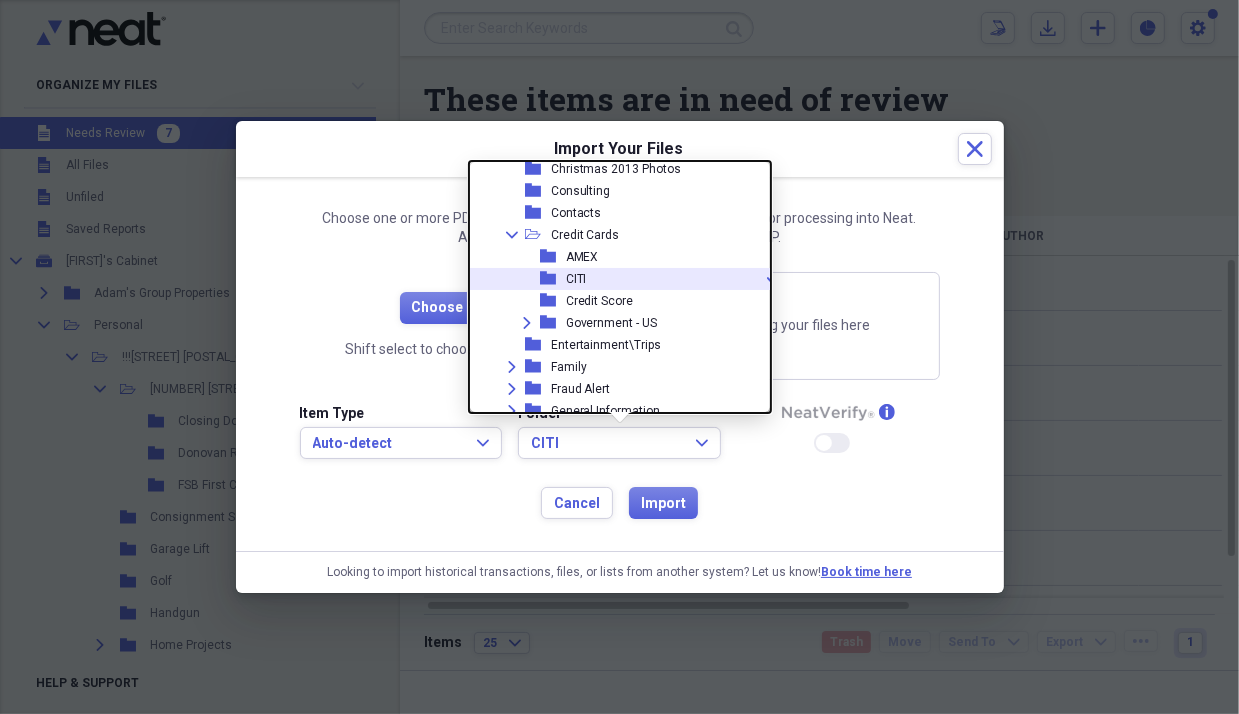click on "CITI" at bounding box center (576, 279) 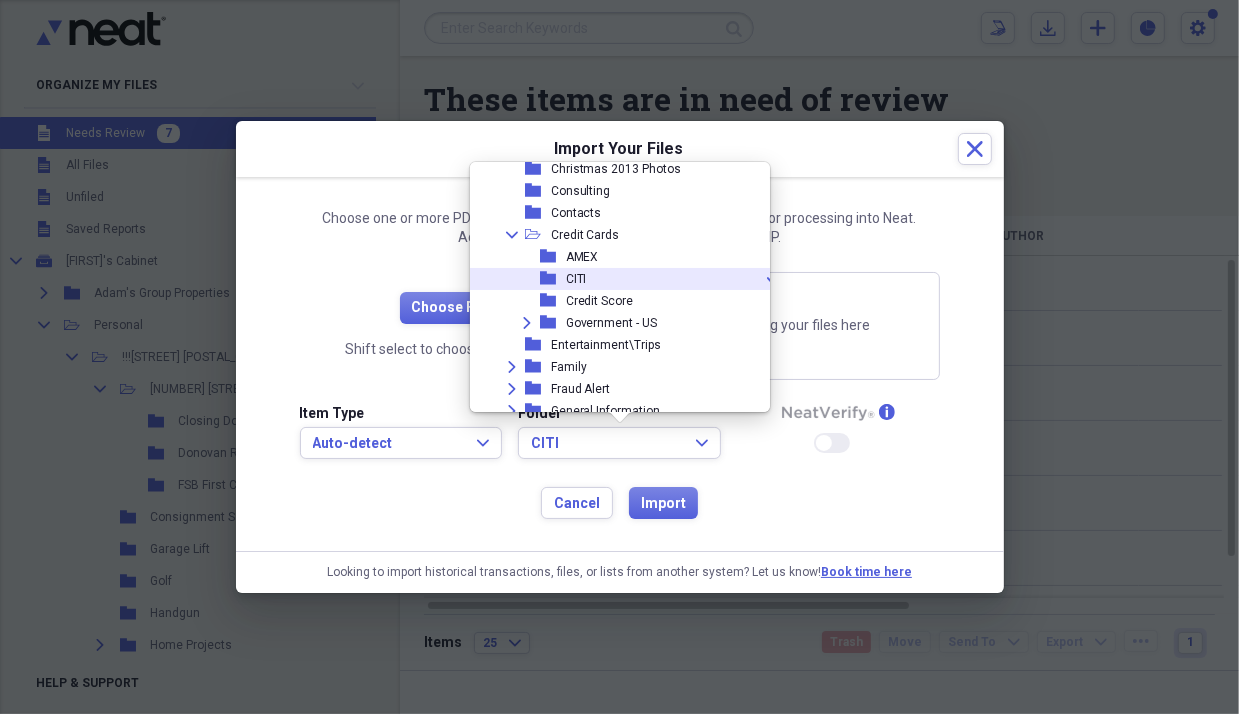 click on "Cancel Import" at bounding box center (620, 503) 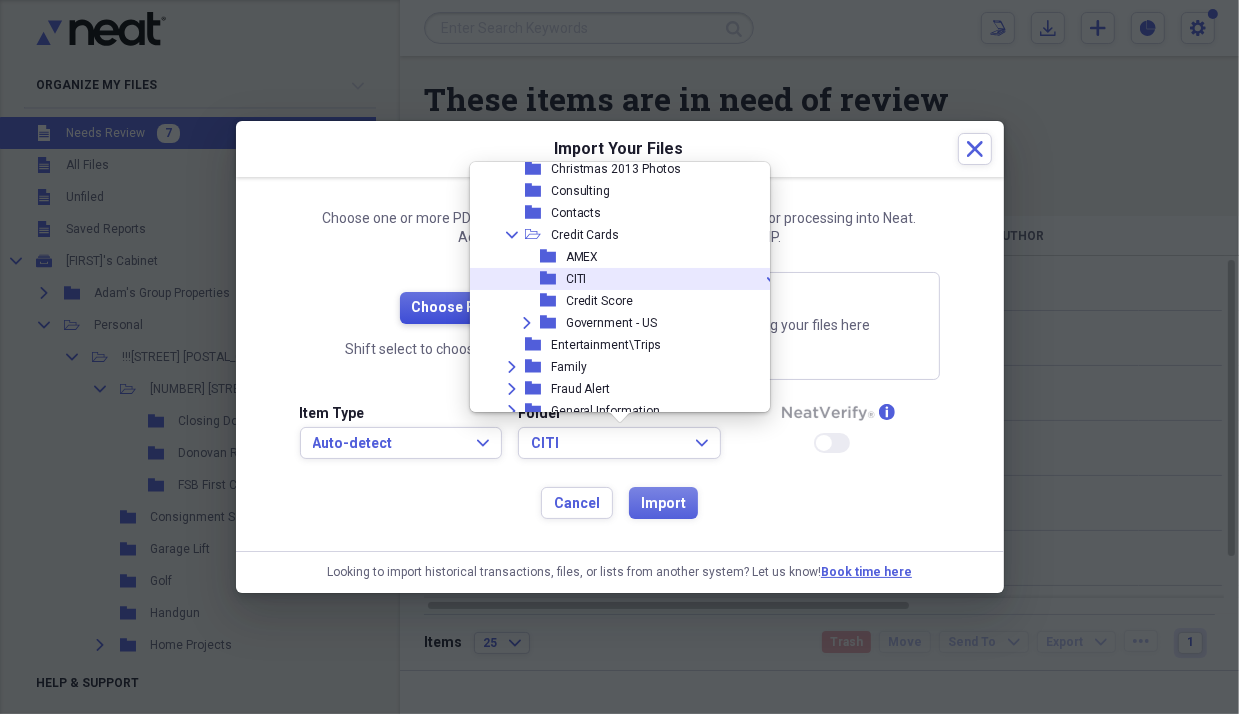 click on "Choose Files" at bounding box center (455, 308) 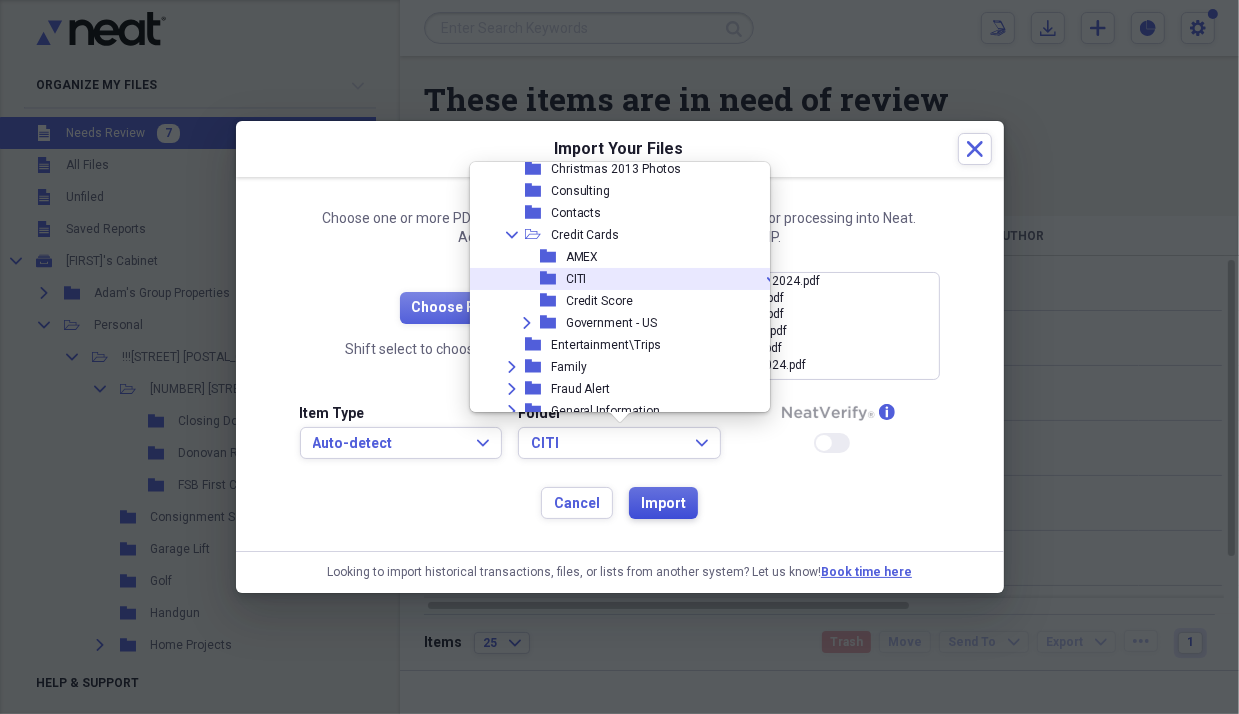 click on "Import" at bounding box center [663, 504] 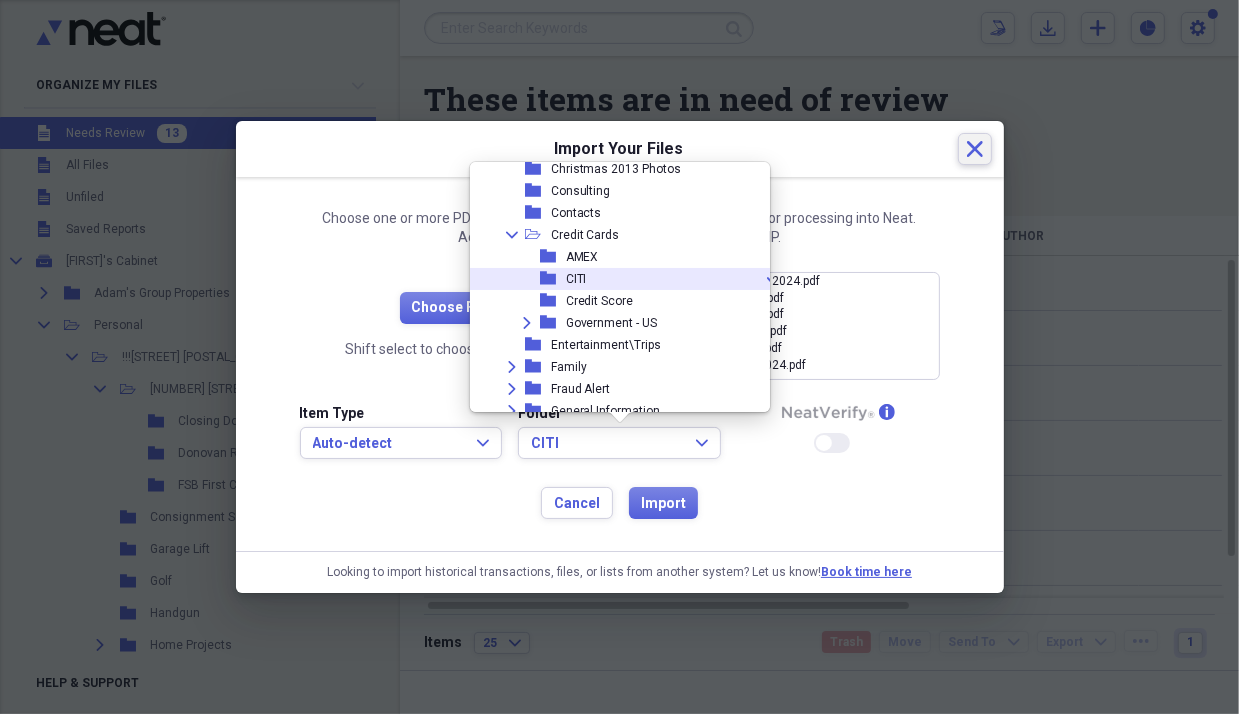 click on "Close" 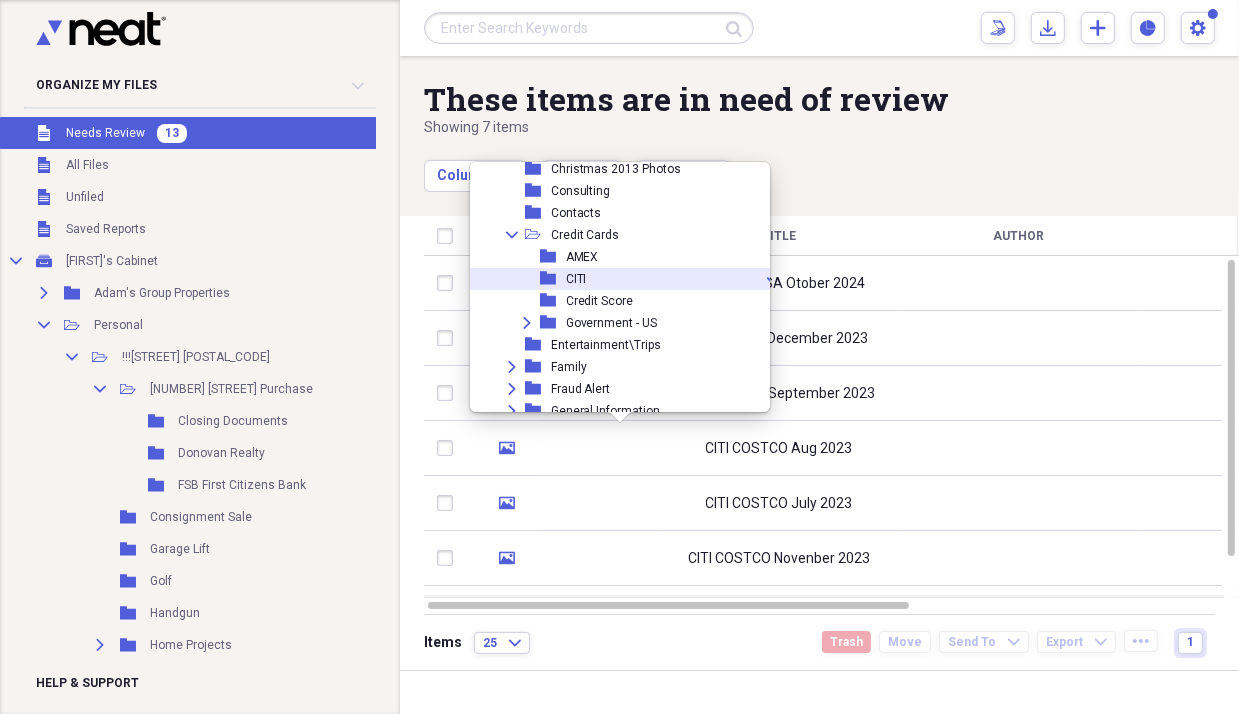 type 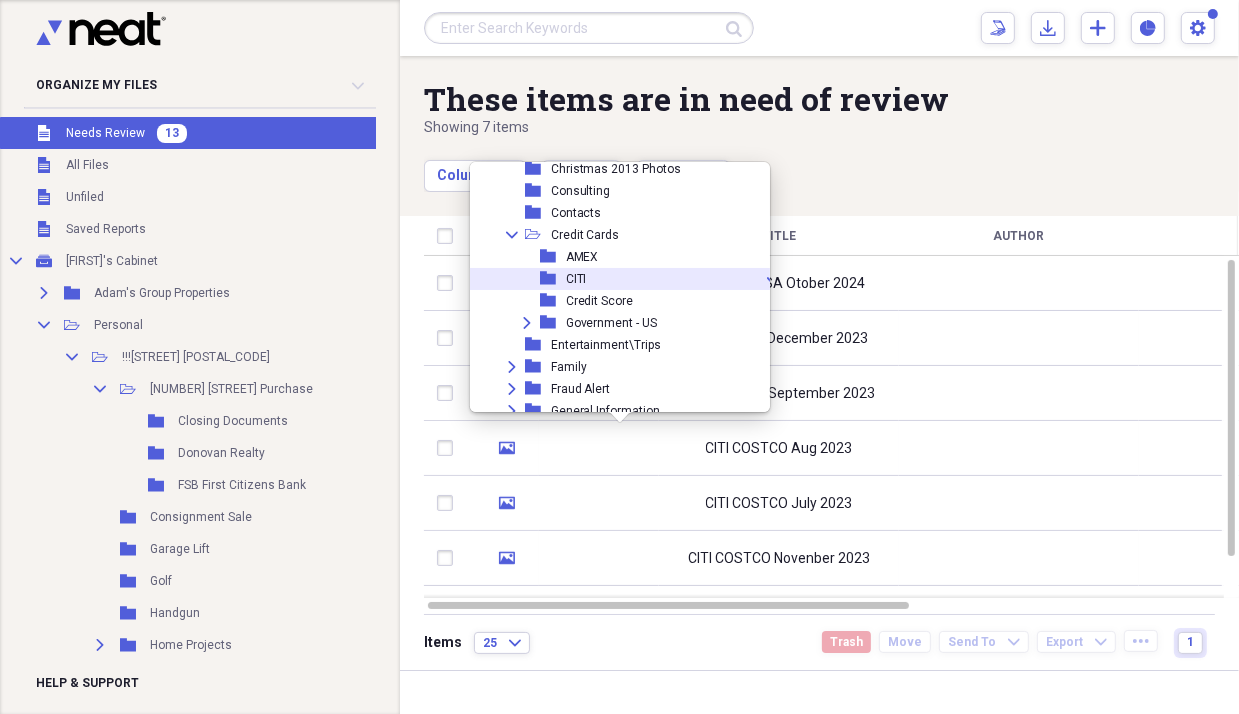 click on "folder Contacts" at bounding box center (619, 213) 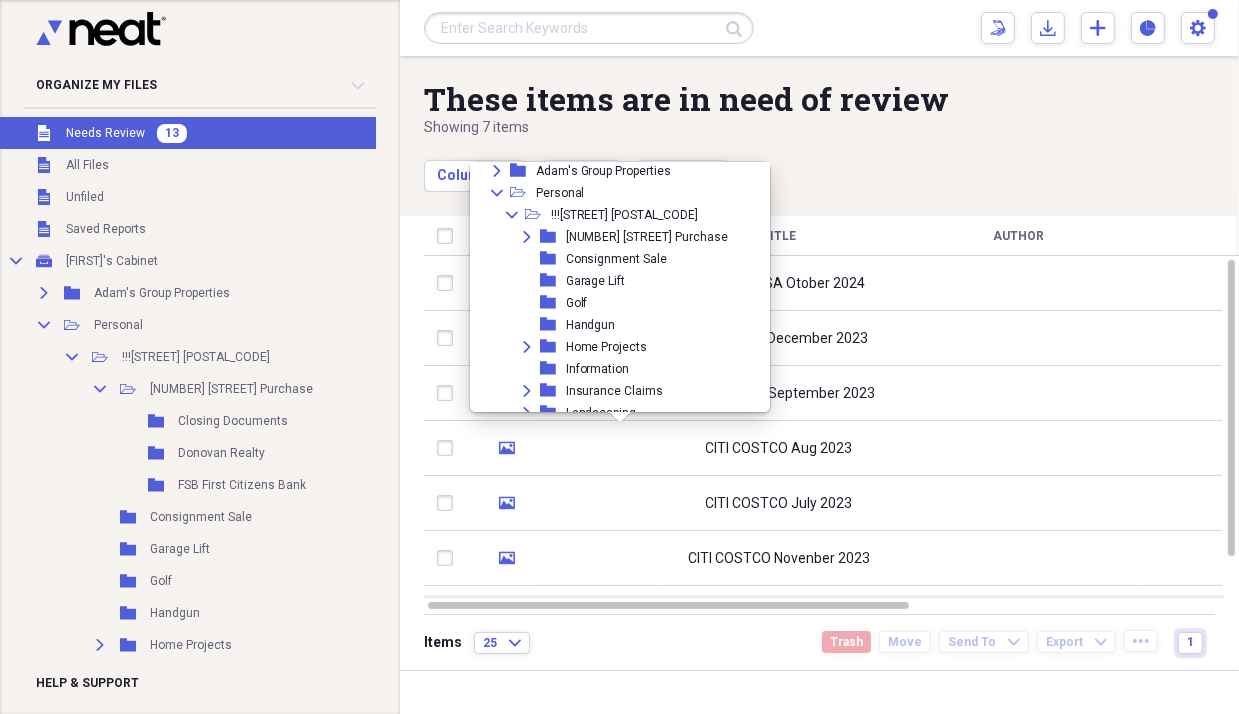 scroll, scrollTop: 0, scrollLeft: 0, axis: both 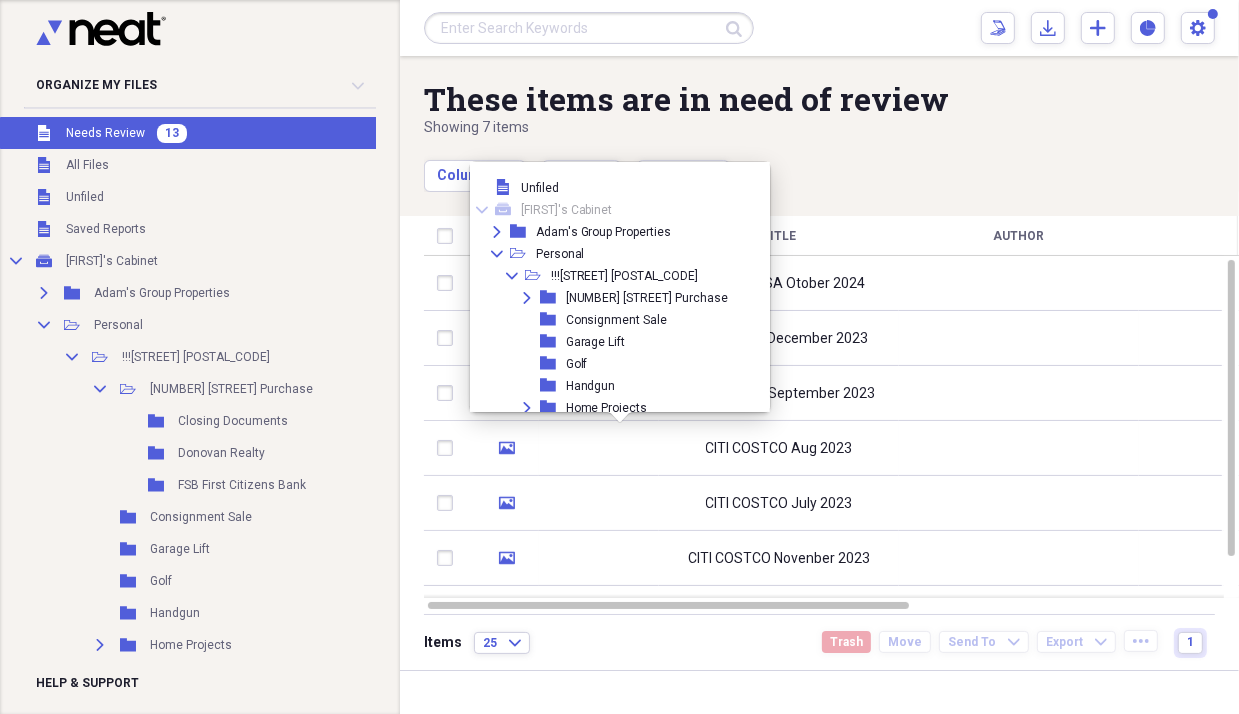 click on "Unfiled" at bounding box center (540, 188) 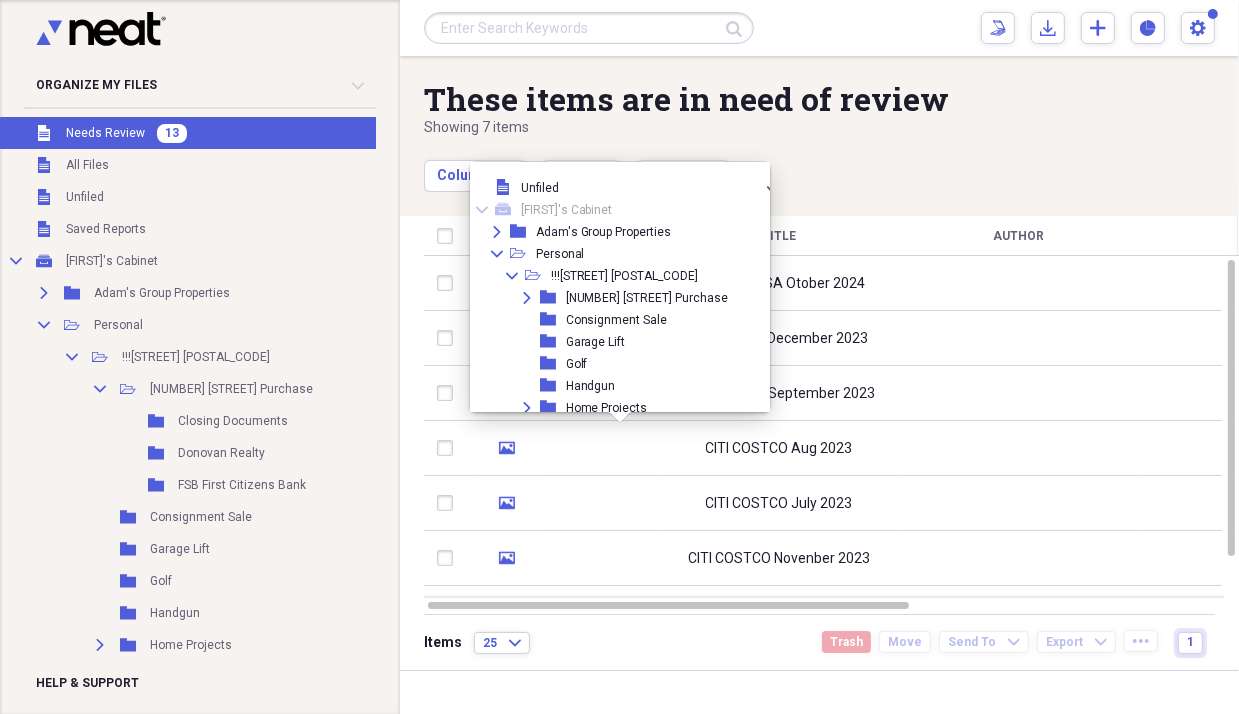 type 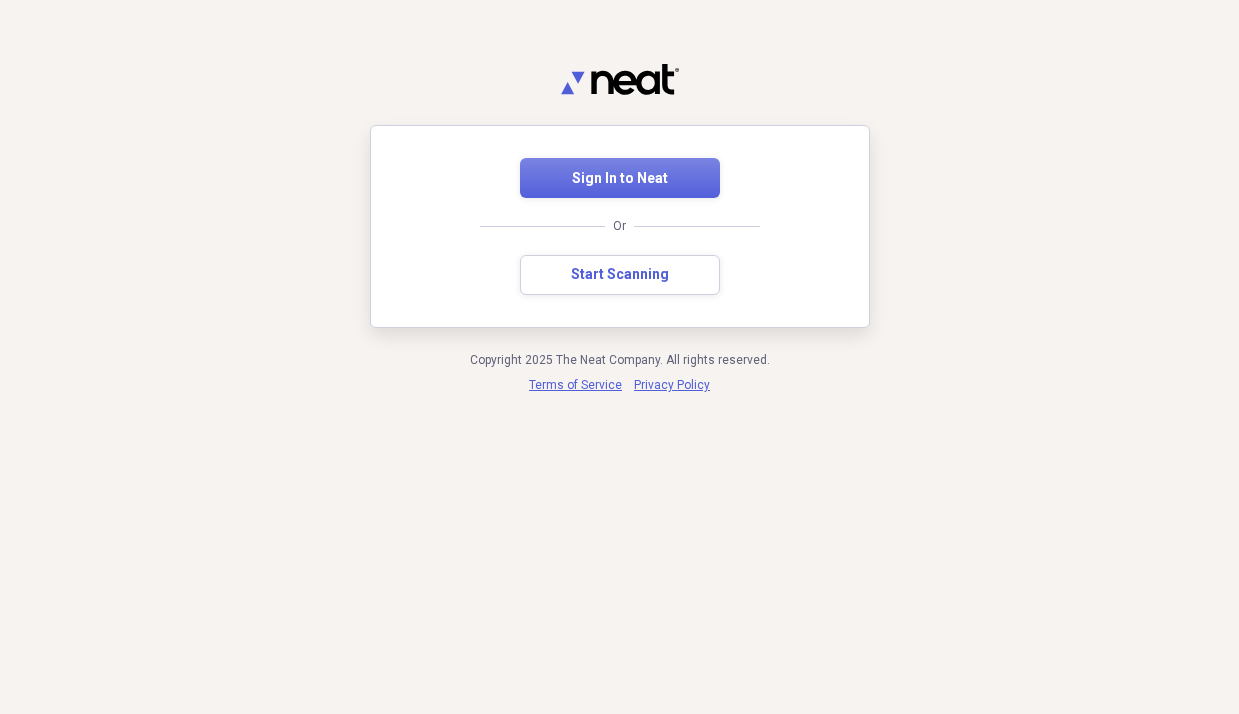 scroll, scrollTop: 0, scrollLeft: 0, axis: both 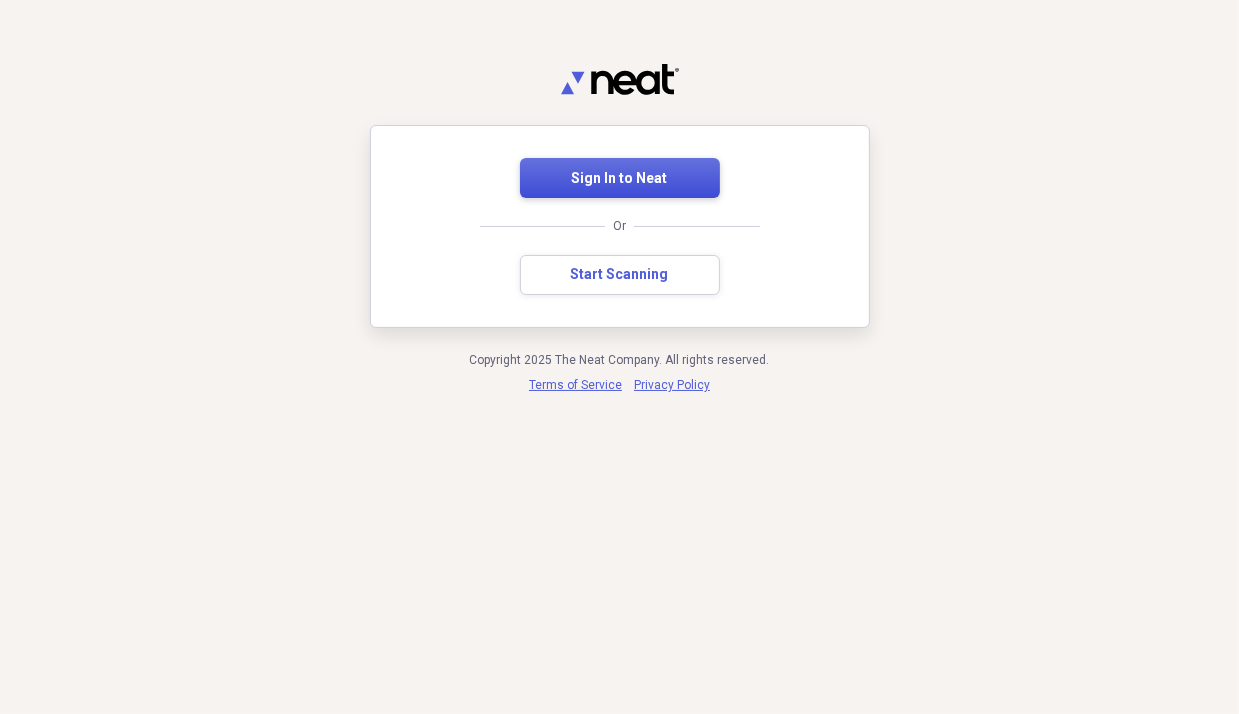 click on "Sign In to Neat" at bounding box center (620, 179) 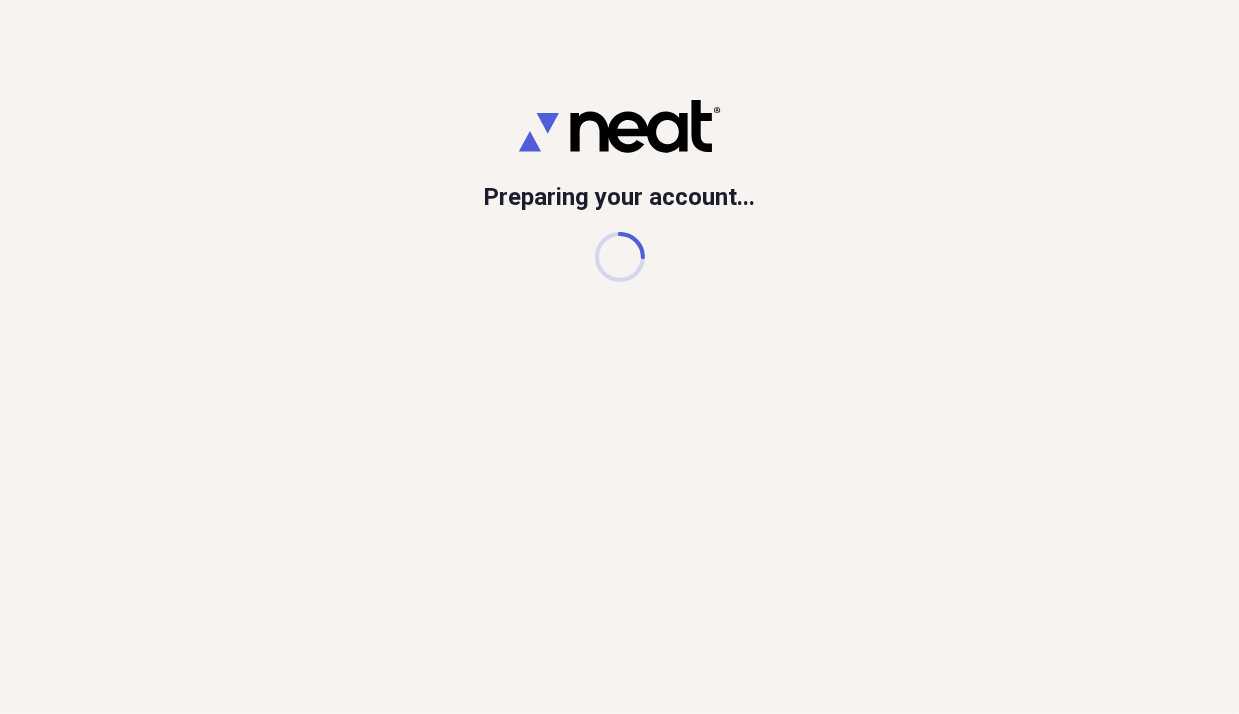 click on "Preparing your account..." at bounding box center (619, 357) 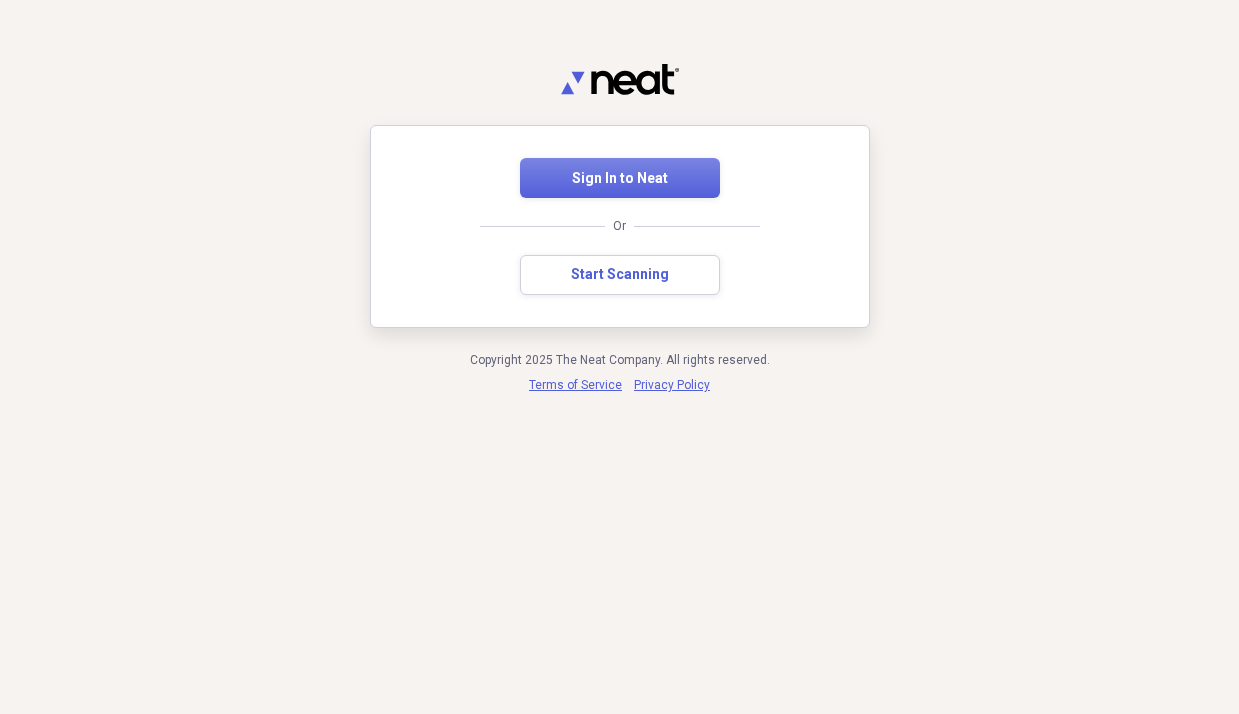 scroll, scrollTop: 0, scrollLeft: 0, axis: both 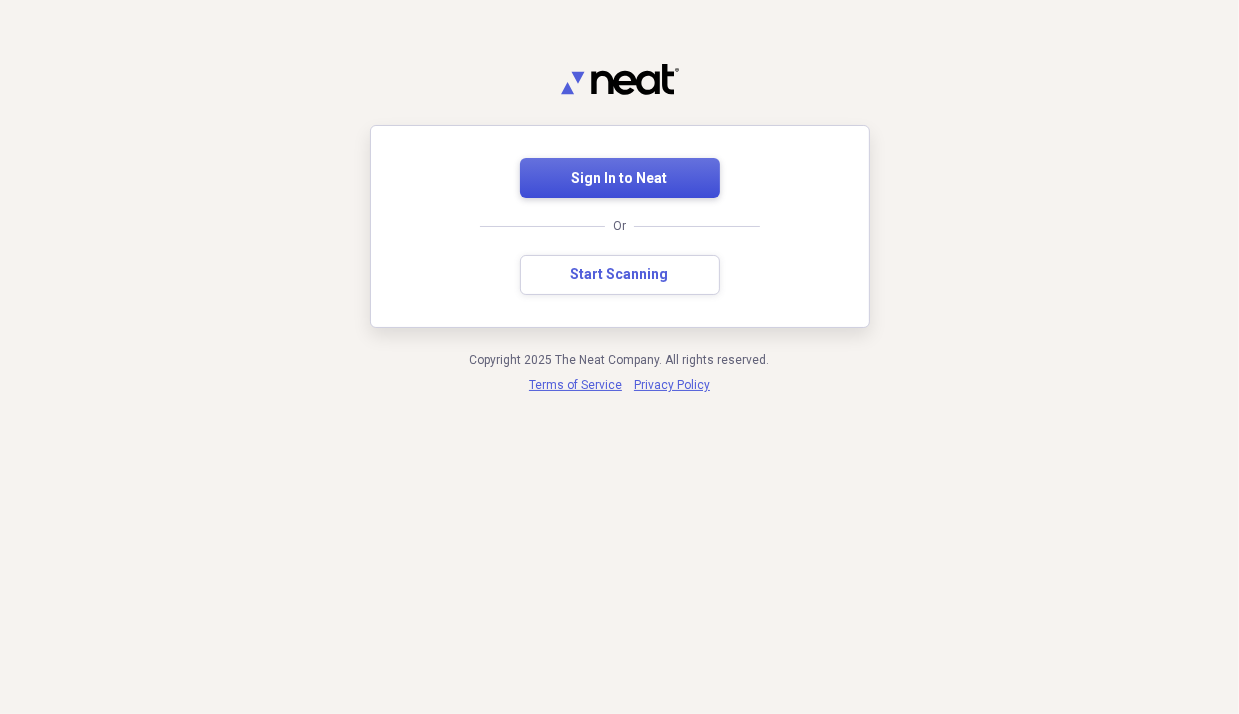 click on "Sign In to Neat" at bounding box center [620, 179] 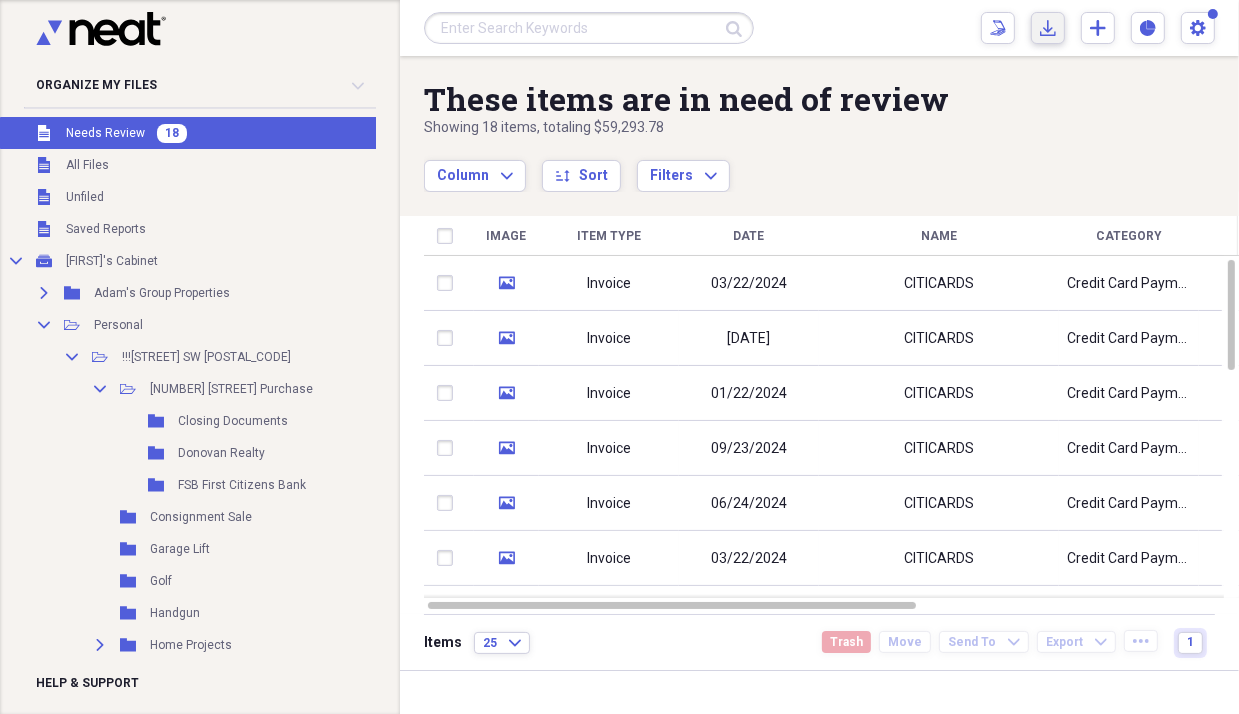 click 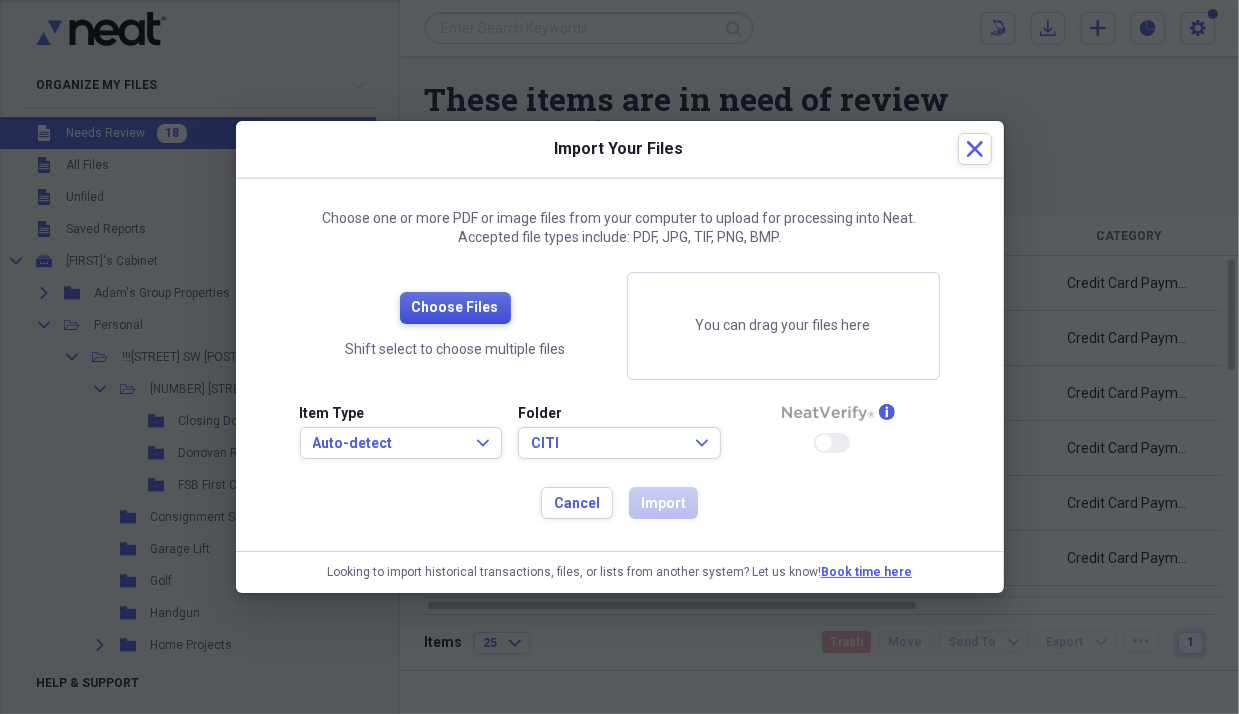 click on "Choose Files" at bounding box center [455, 308] 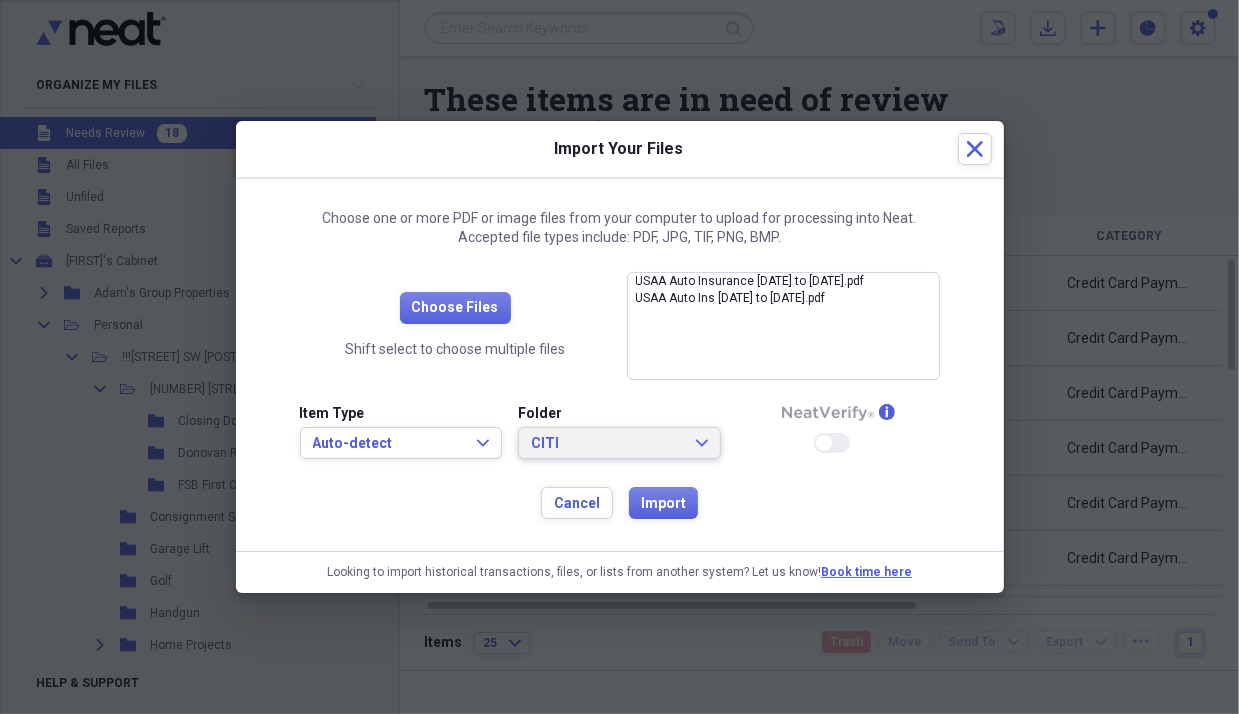 click on "Expand" 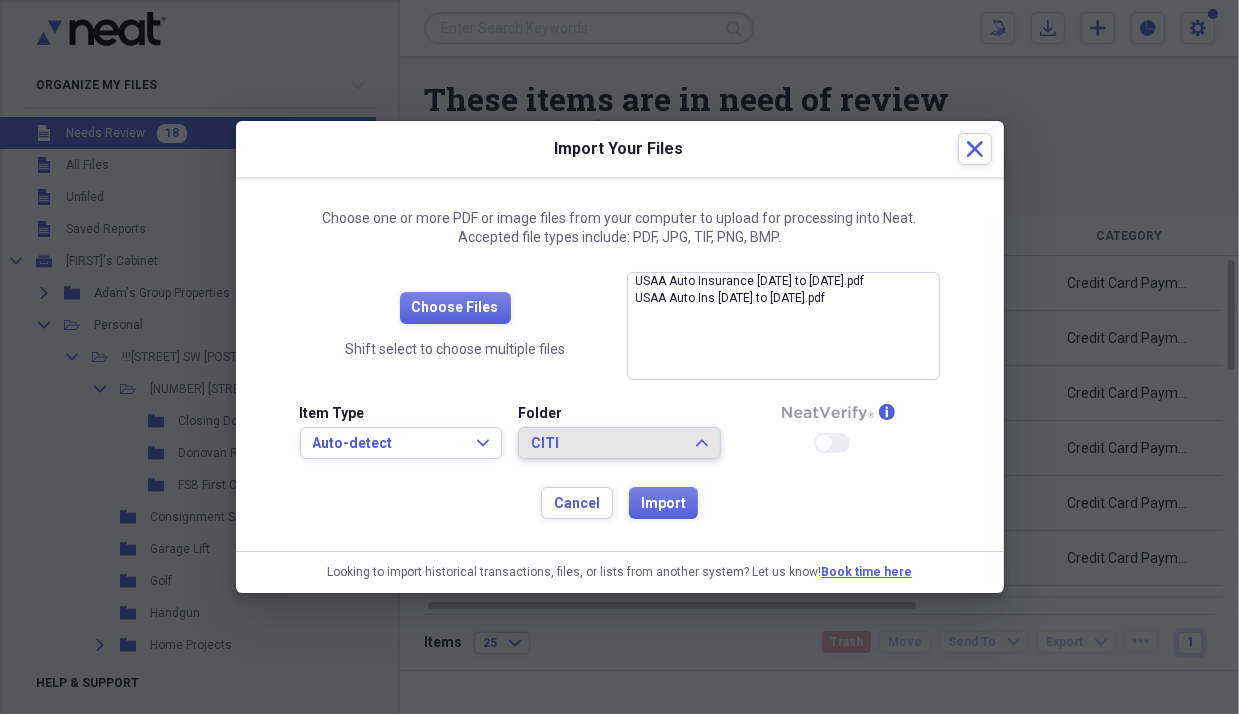click on "Expand" 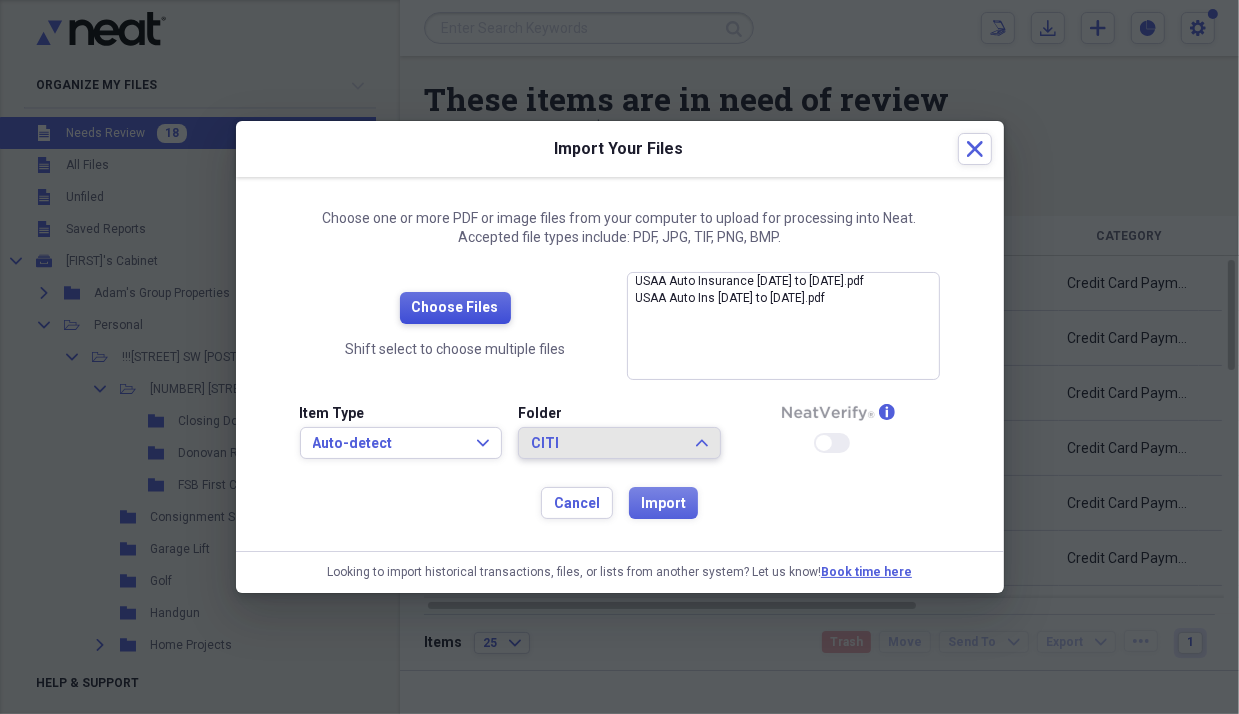 click on "Choose Files" at bounding box center [455, 308] 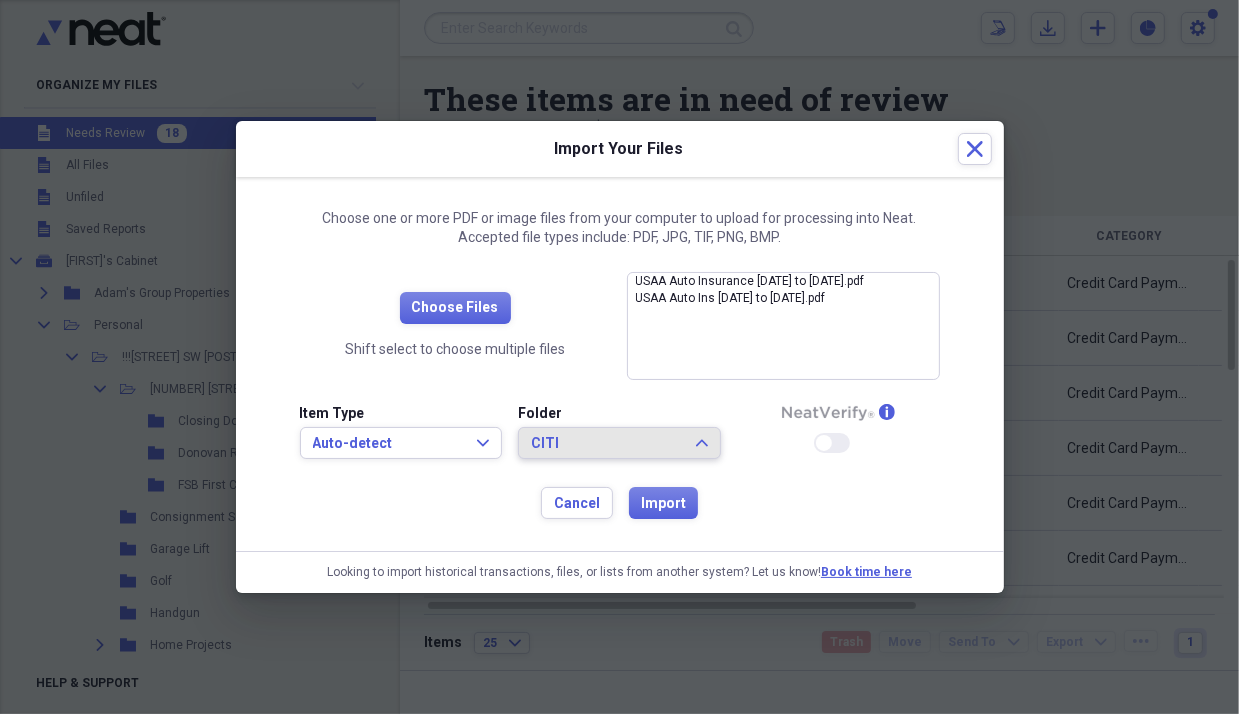 click on "CITI Expand" at bounding box center [619, 444] 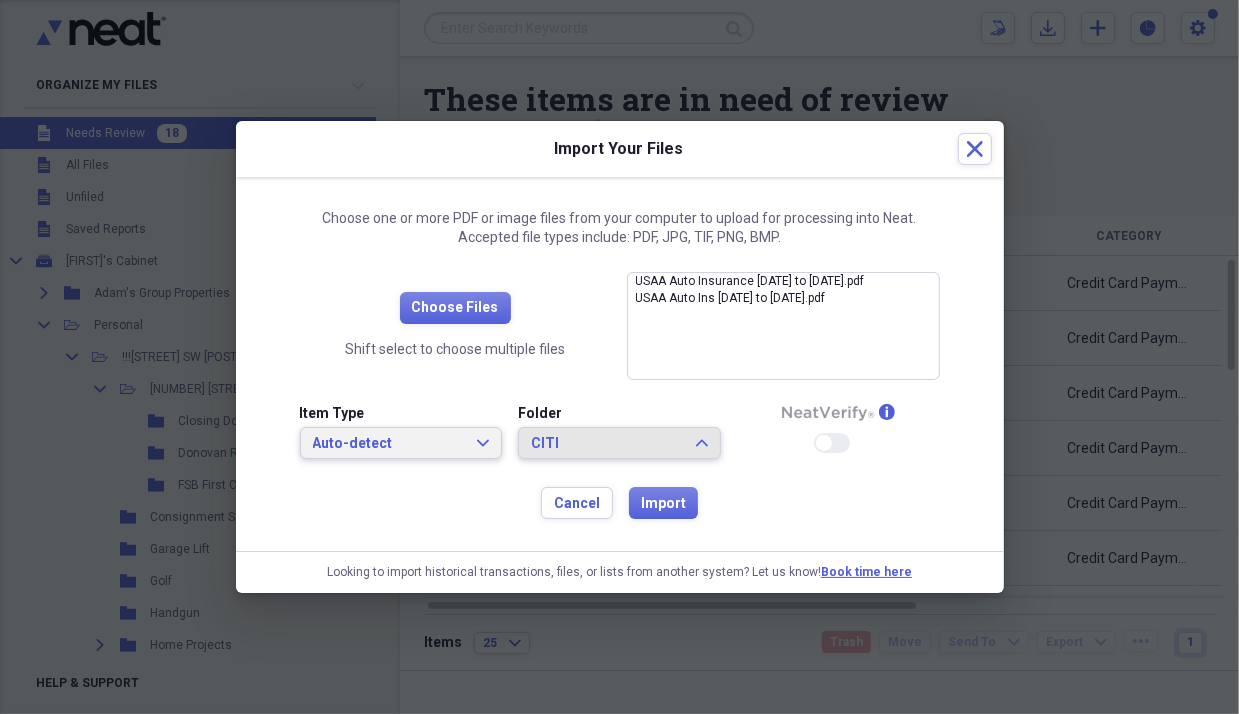 click on "Expand" 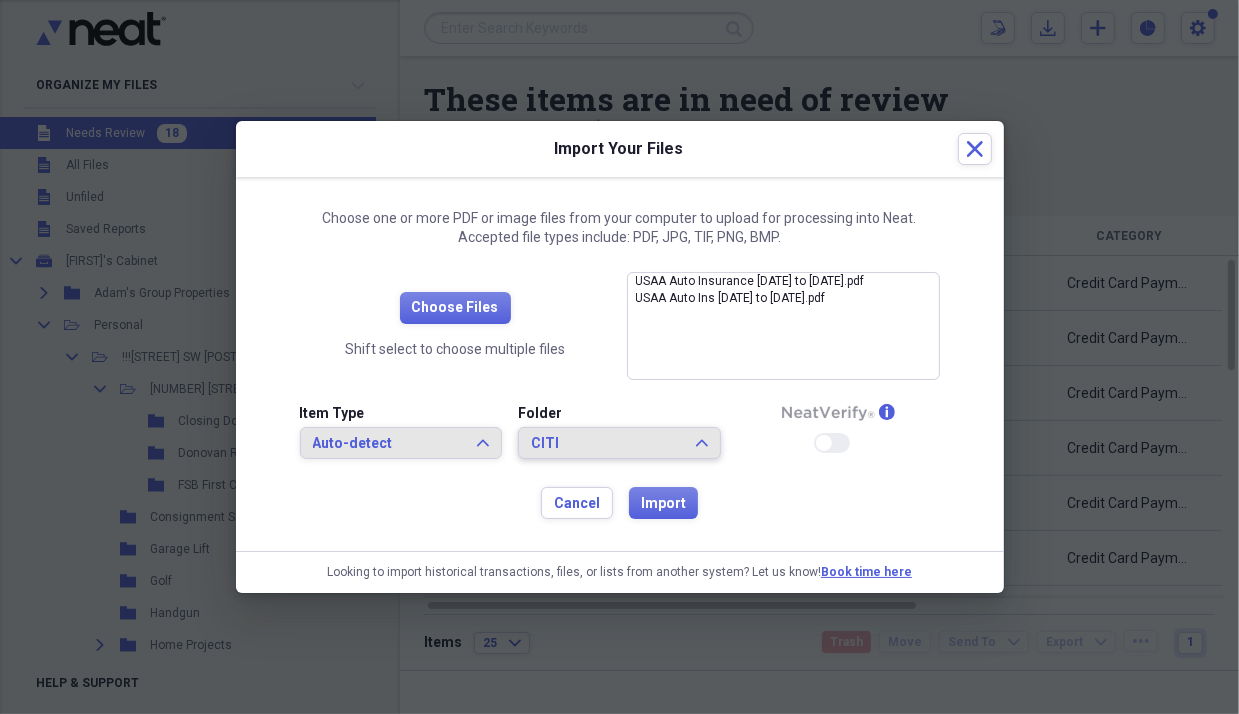 click on "CITI" at bounding box center [607, 444] 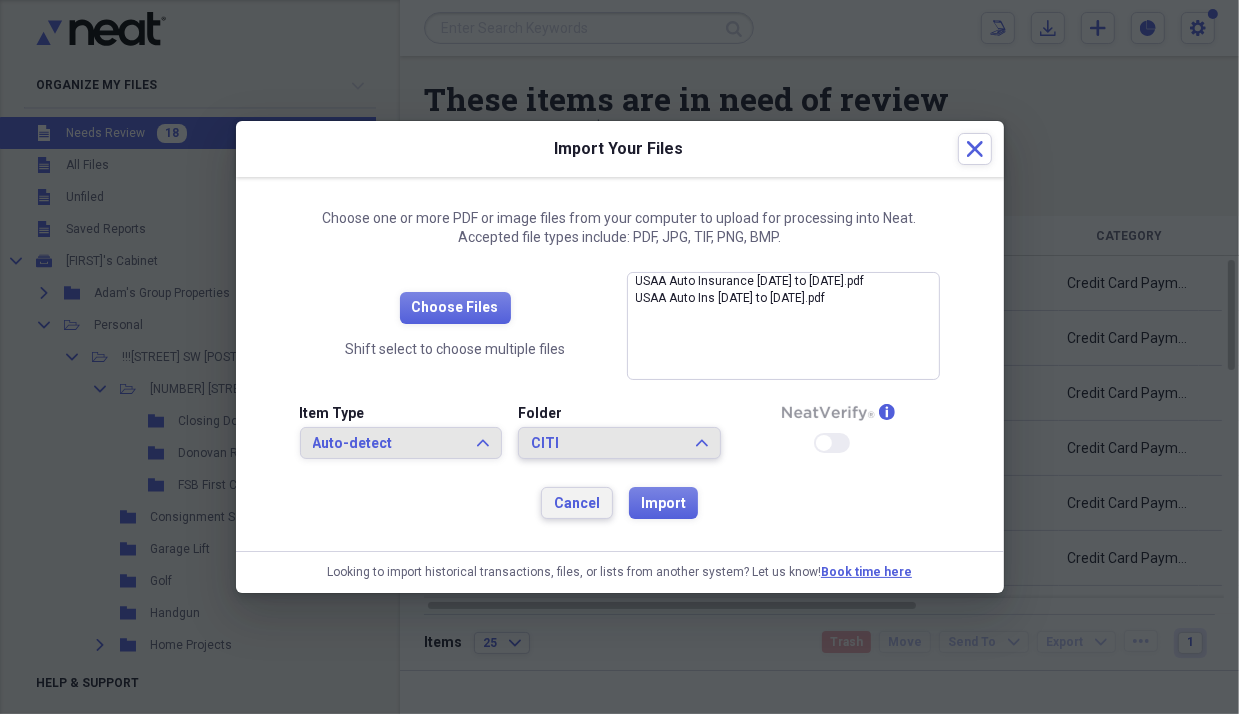 click on "Cancel" at bounding box center [577, 504] 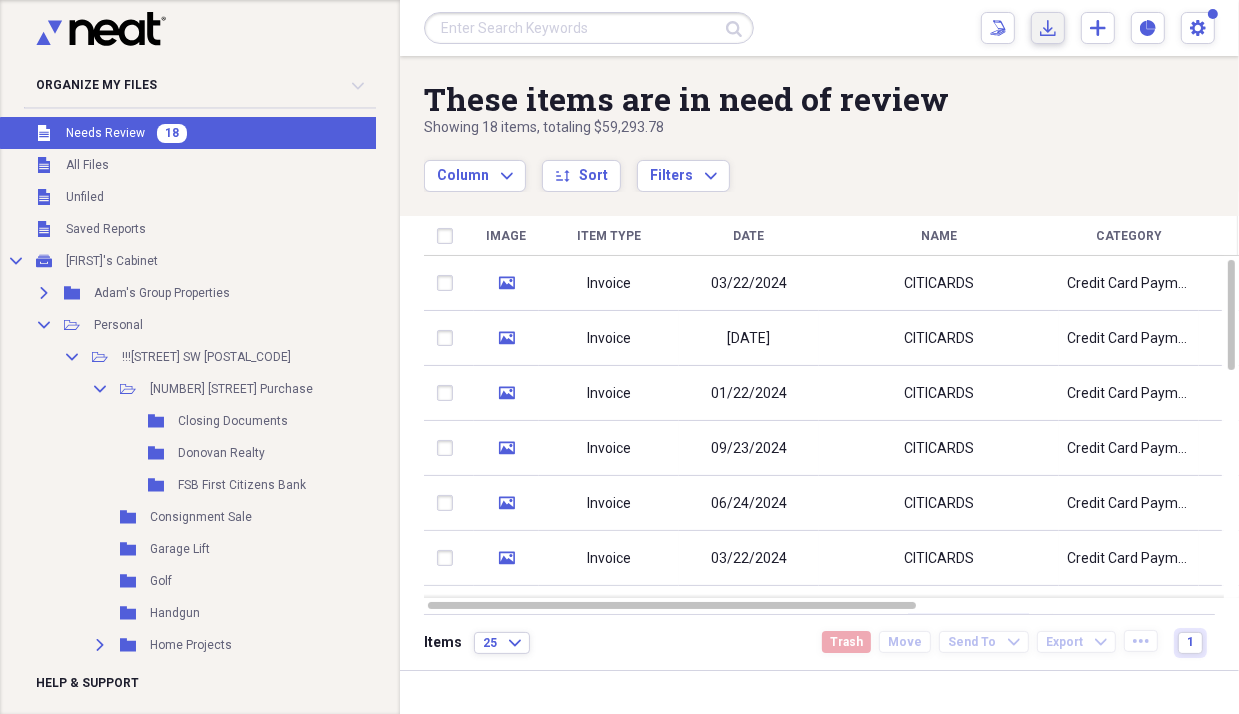 click on "Import" 